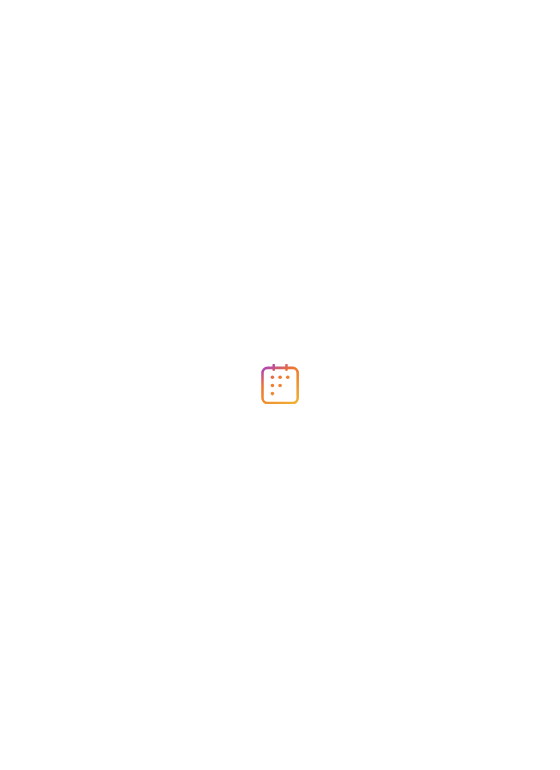 scroll, scrollTop: 0, scrollLeft: 0, axis: both 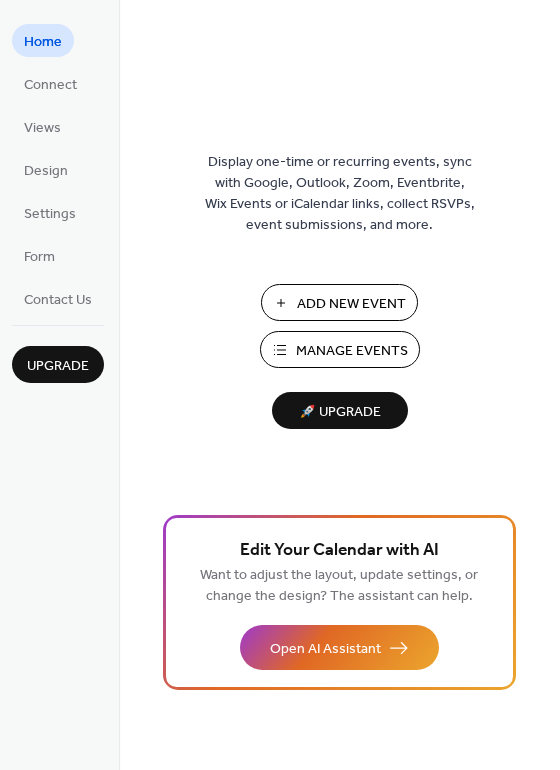 click on "Manage Events" at bounding box center [352, 351] 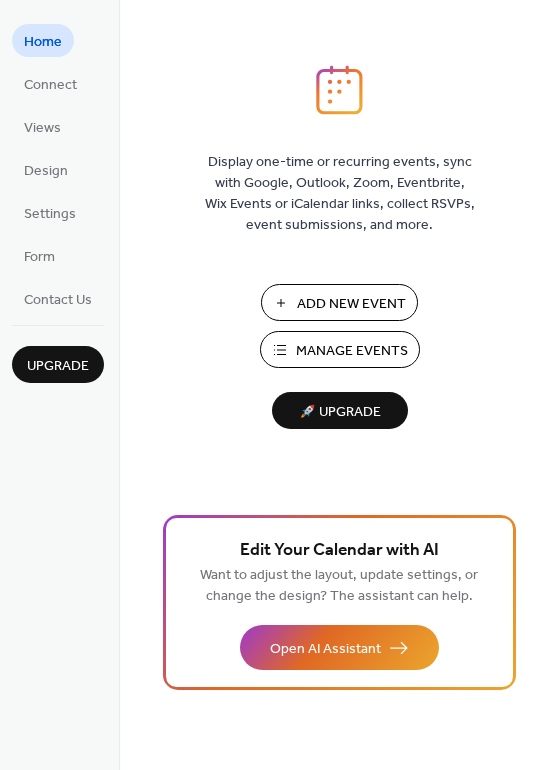 click on "Manage Events" at bounding box center (352, 351) 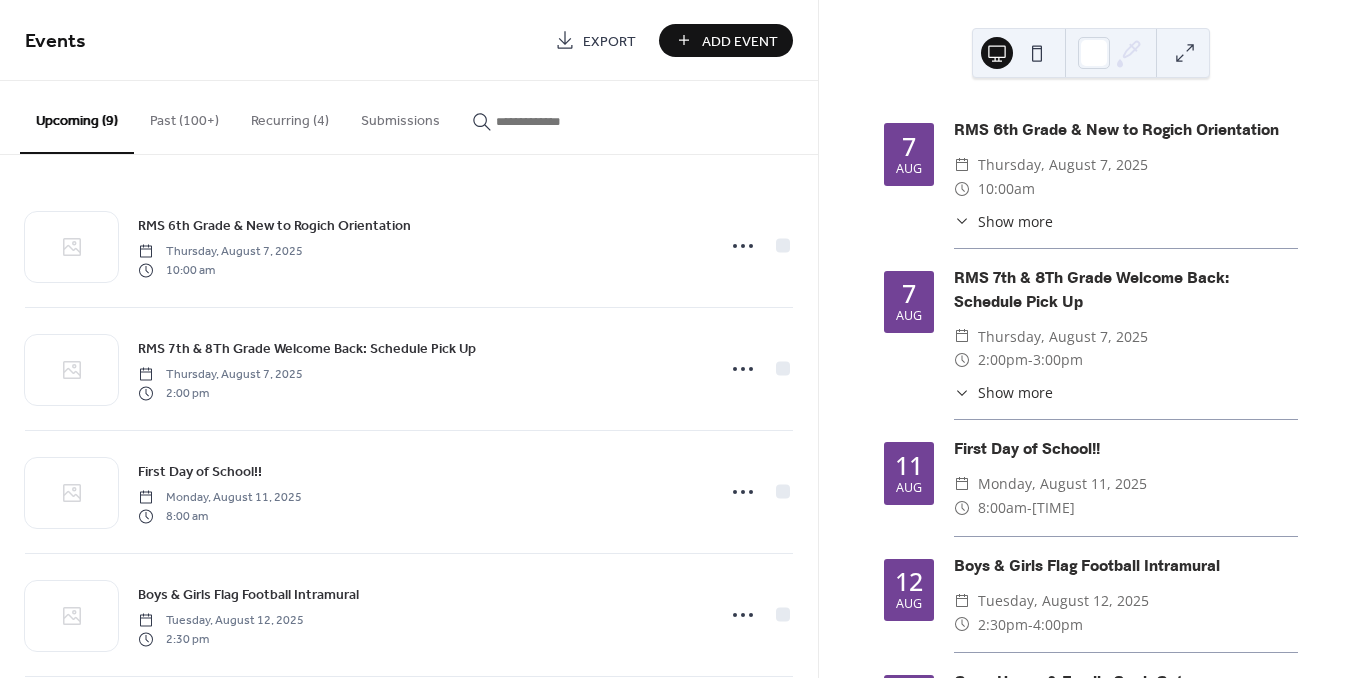scroll, scrollTop: 0, scrollLeft: 0, axis: both 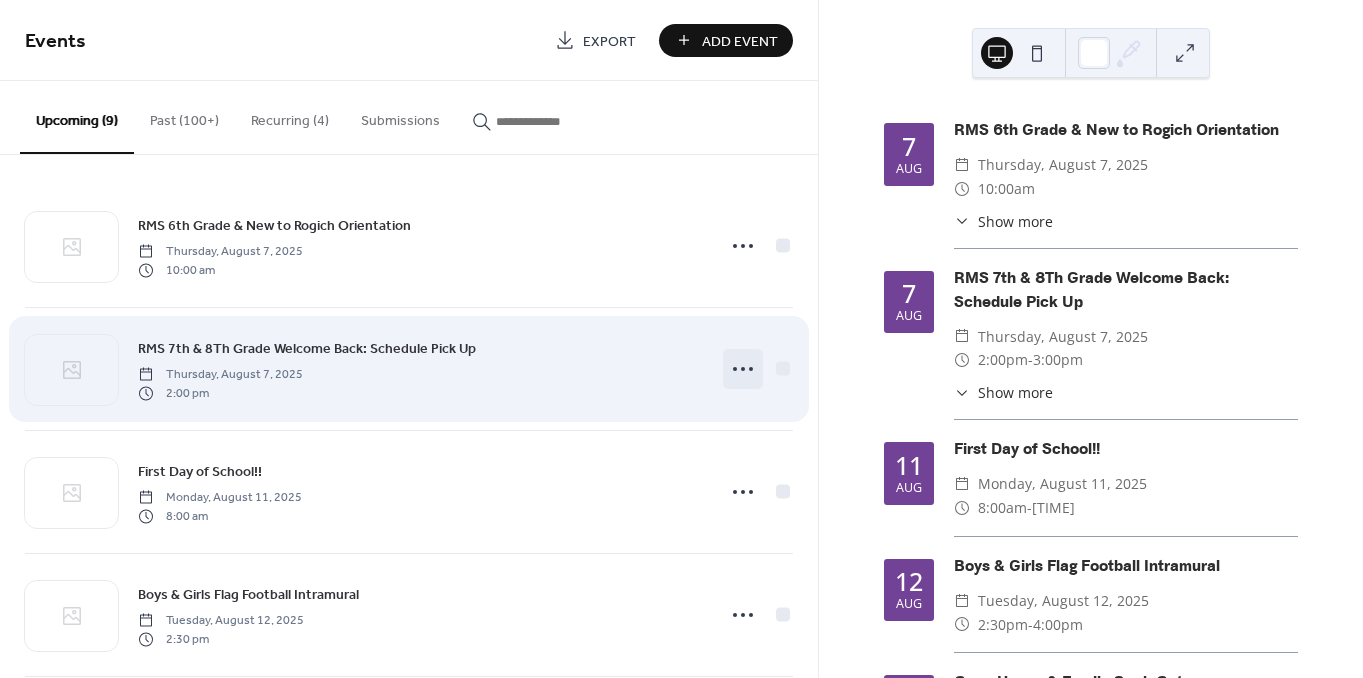 click 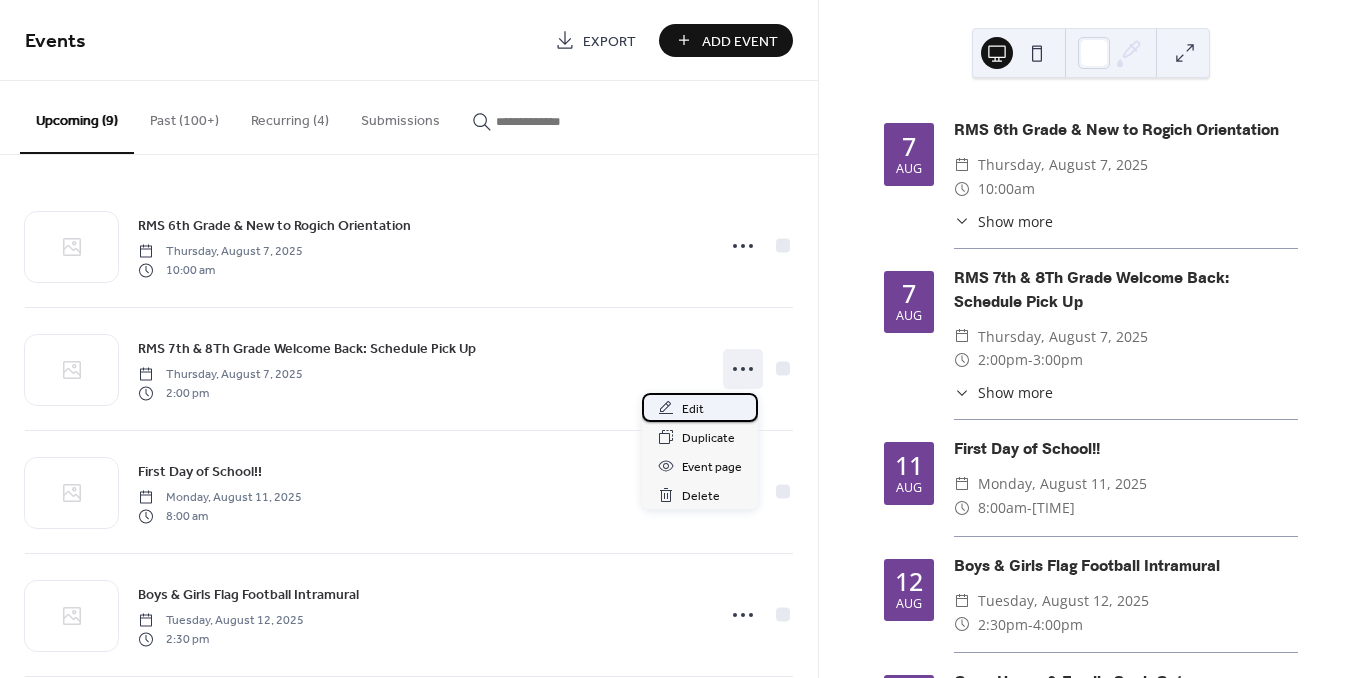 click on "Edit" at bounding box center (700, 407) 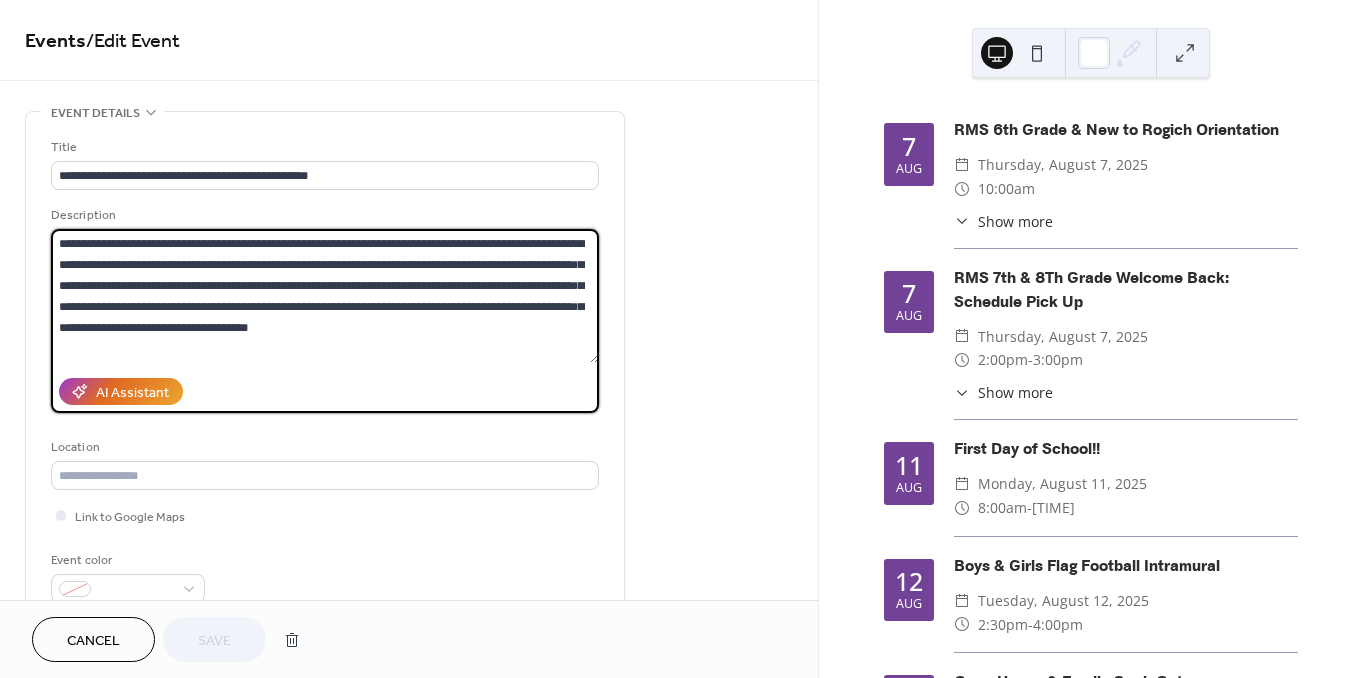 drag, startPoint x: 145, startPoint y: 281, endPoint x: 300, endPoint y: 290, distance: 155.26108 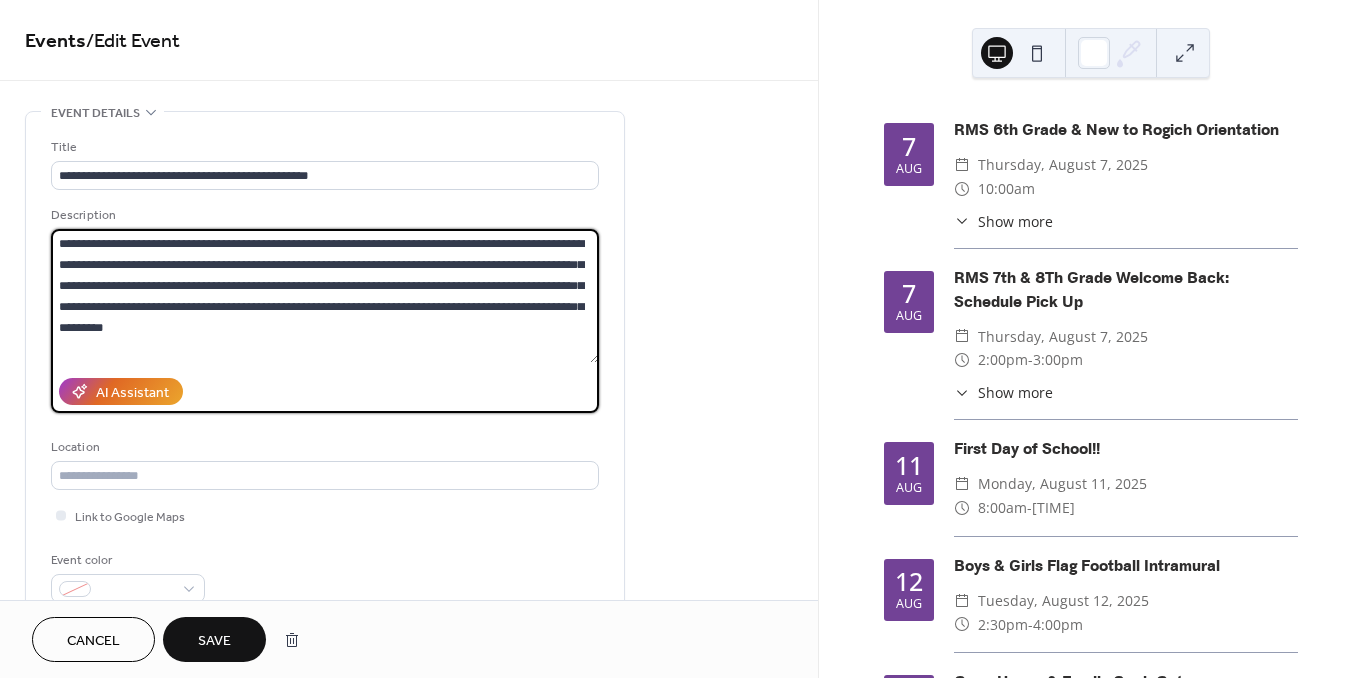 click on "**********" at bounding box center (325, 296) 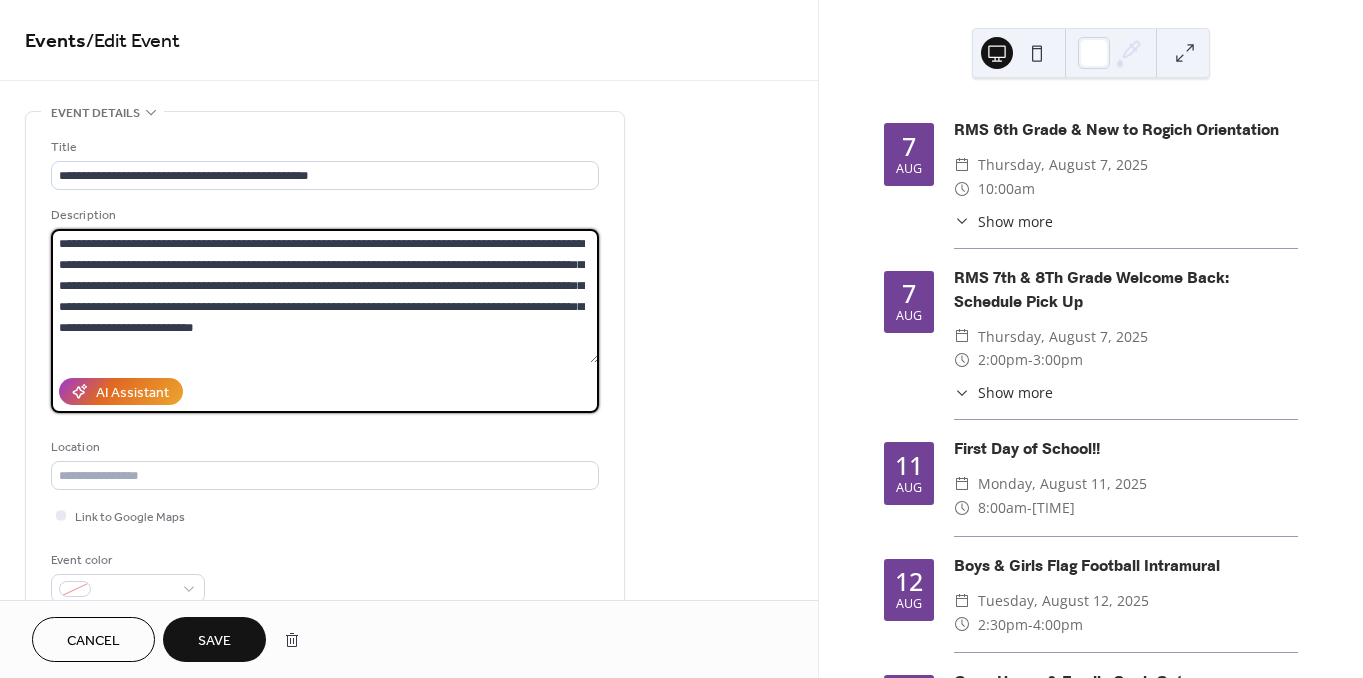 type on "**********" 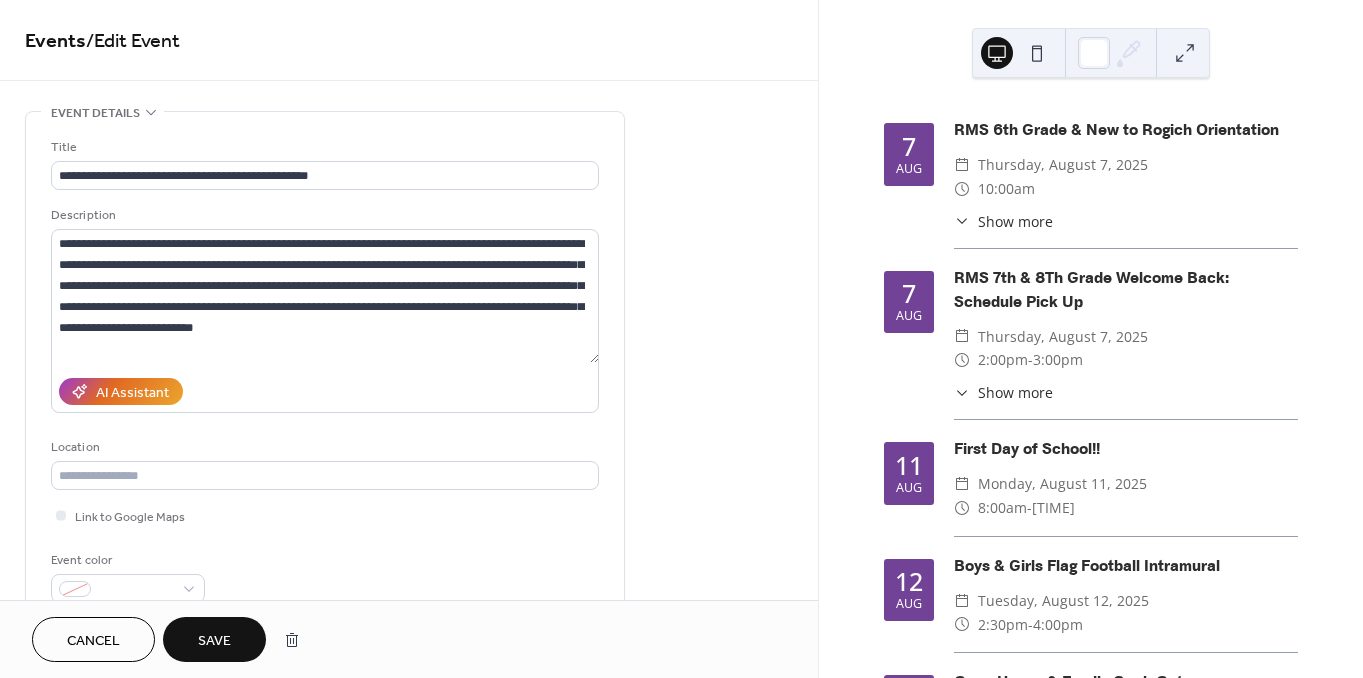 click on "Save" at bounding box center [214, 641] 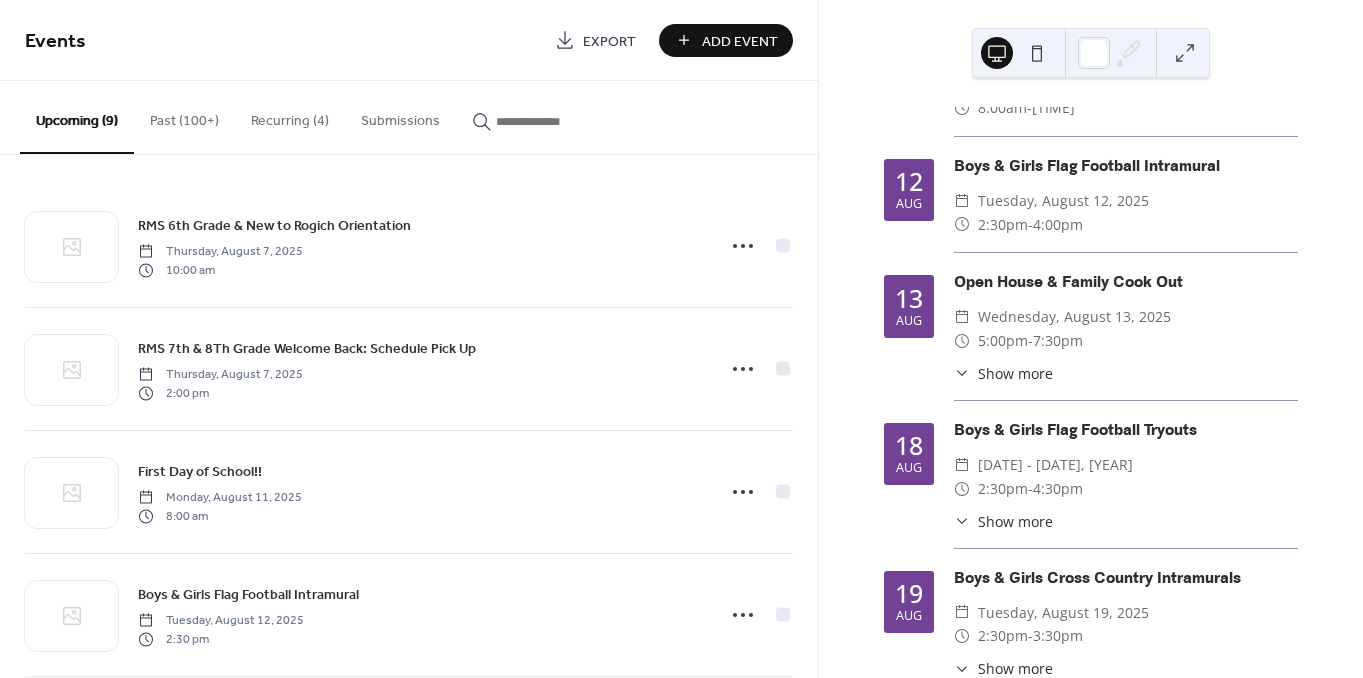 scroll, scrollTop: 0, scrollLeft: 0, axis: both 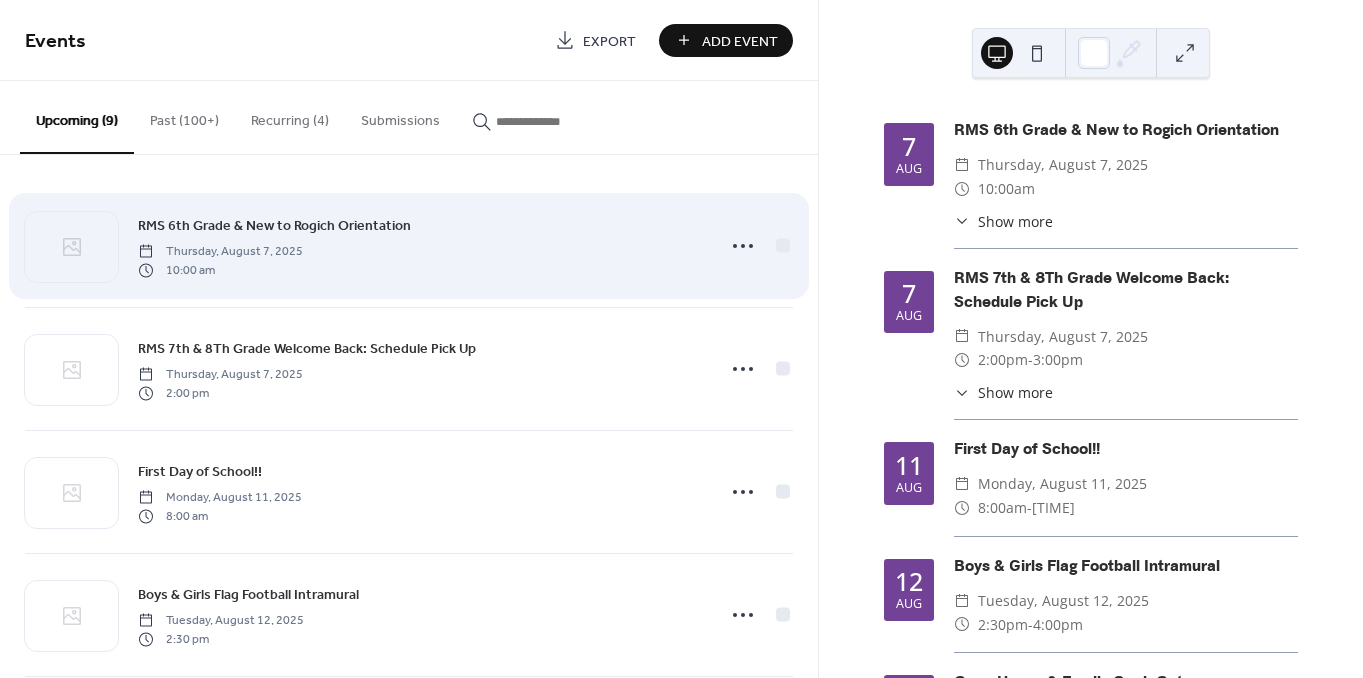 drag, startPoint x: 495, startPoint y: 29, endPoint x: 682, endPoint y: 262, distance: 298.76077 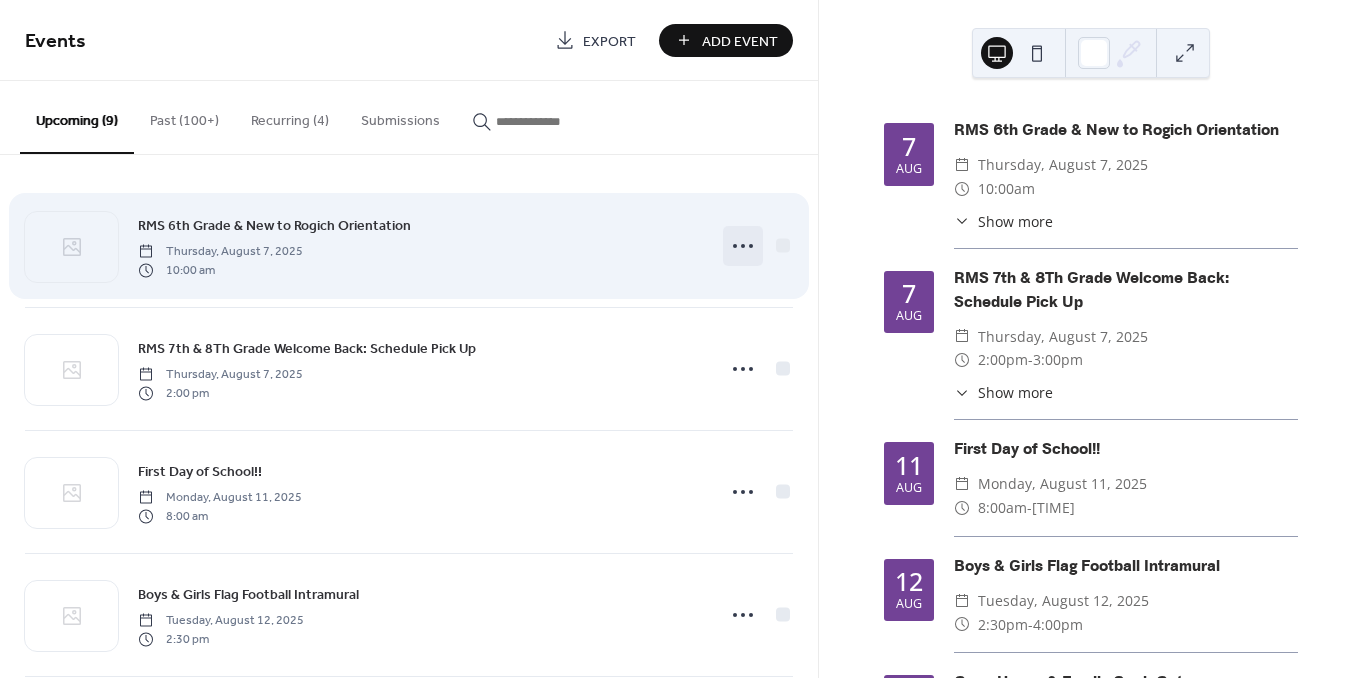 click 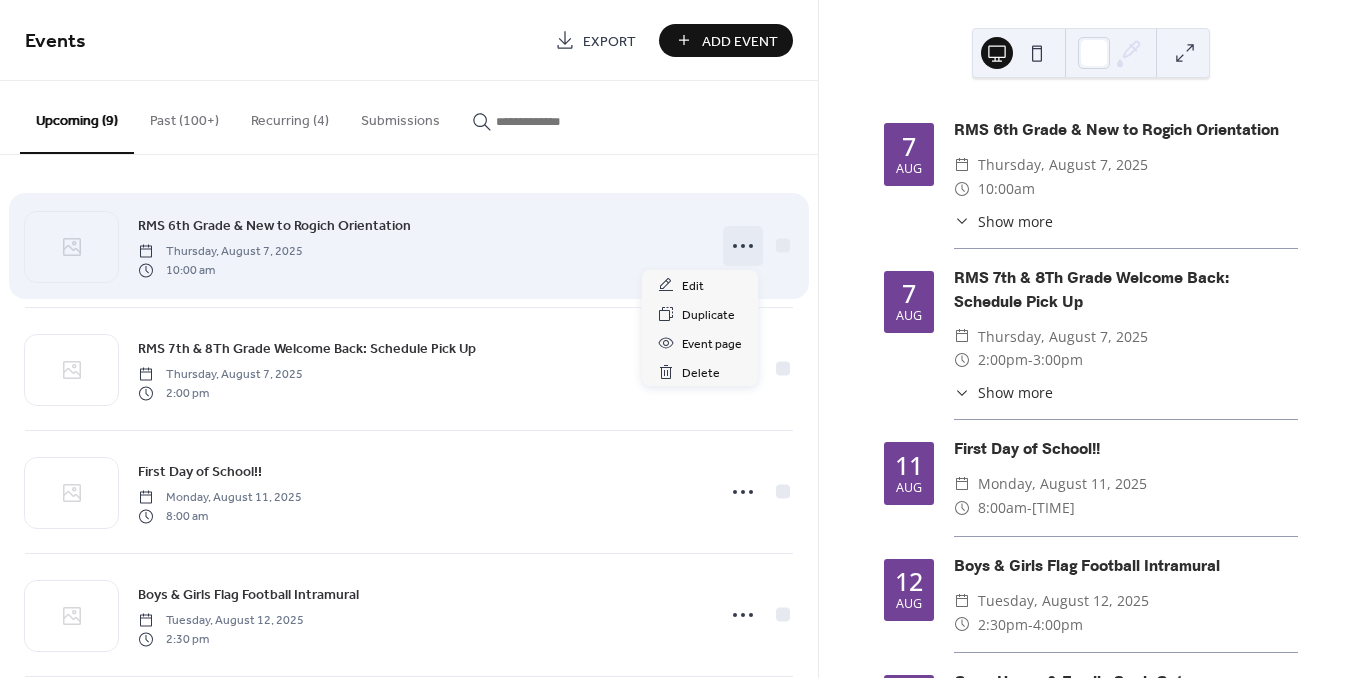click on "[SCHOOL] [GRADE] & New to Rogich Orientation" at bounding box center (274, 226) 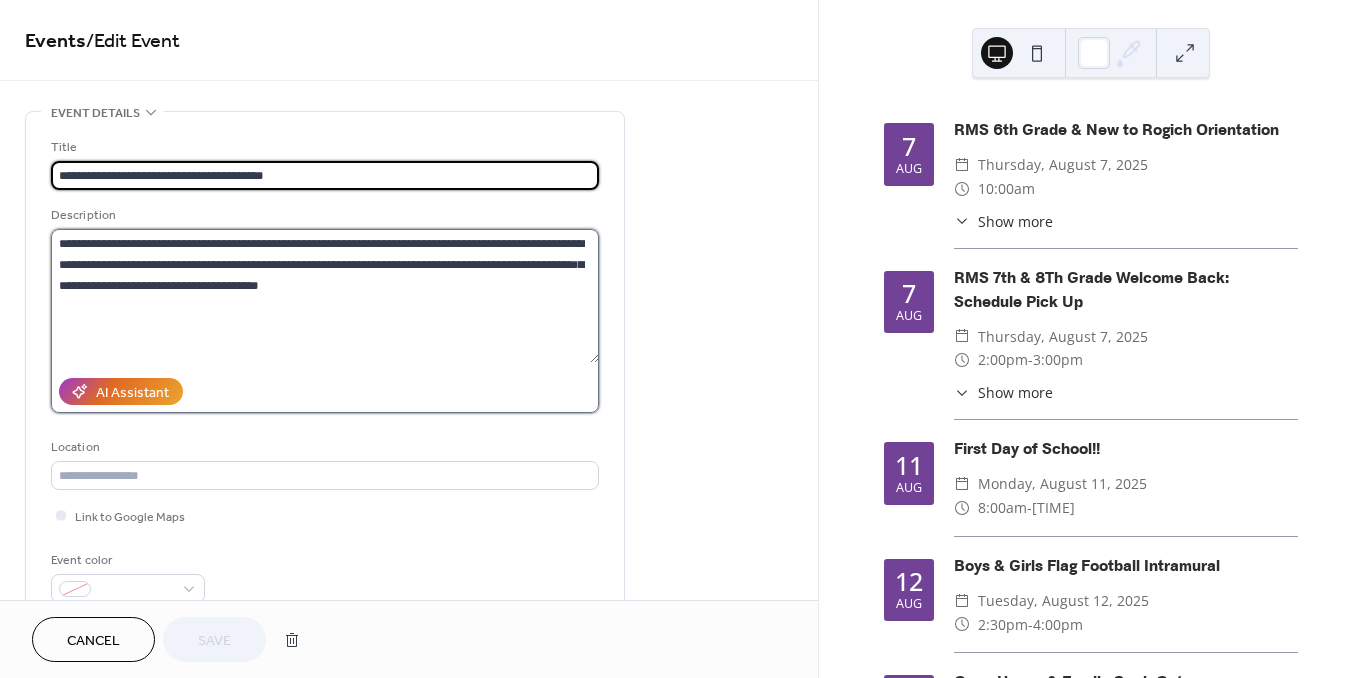click on "**********" at bounding box center [325, 296] 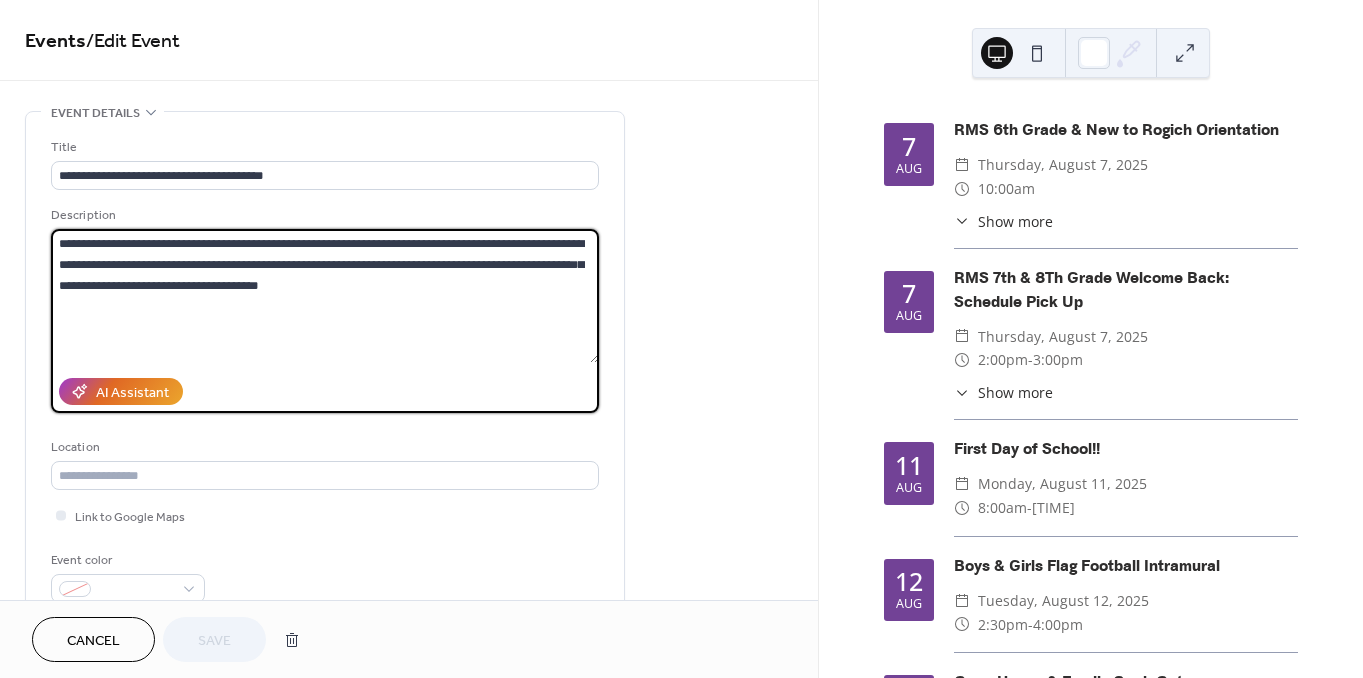 click on "**********" at bounding box center [325, 296] 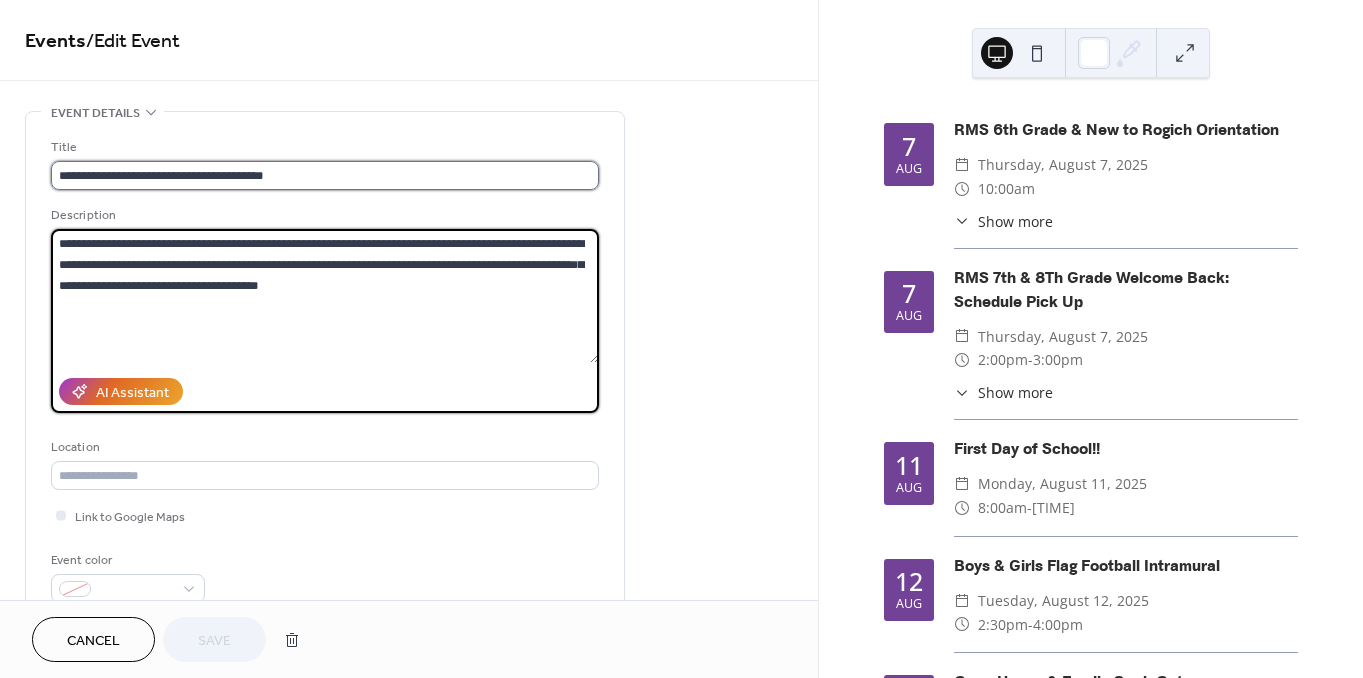 click on "**********" at bounding box center [325, 175] 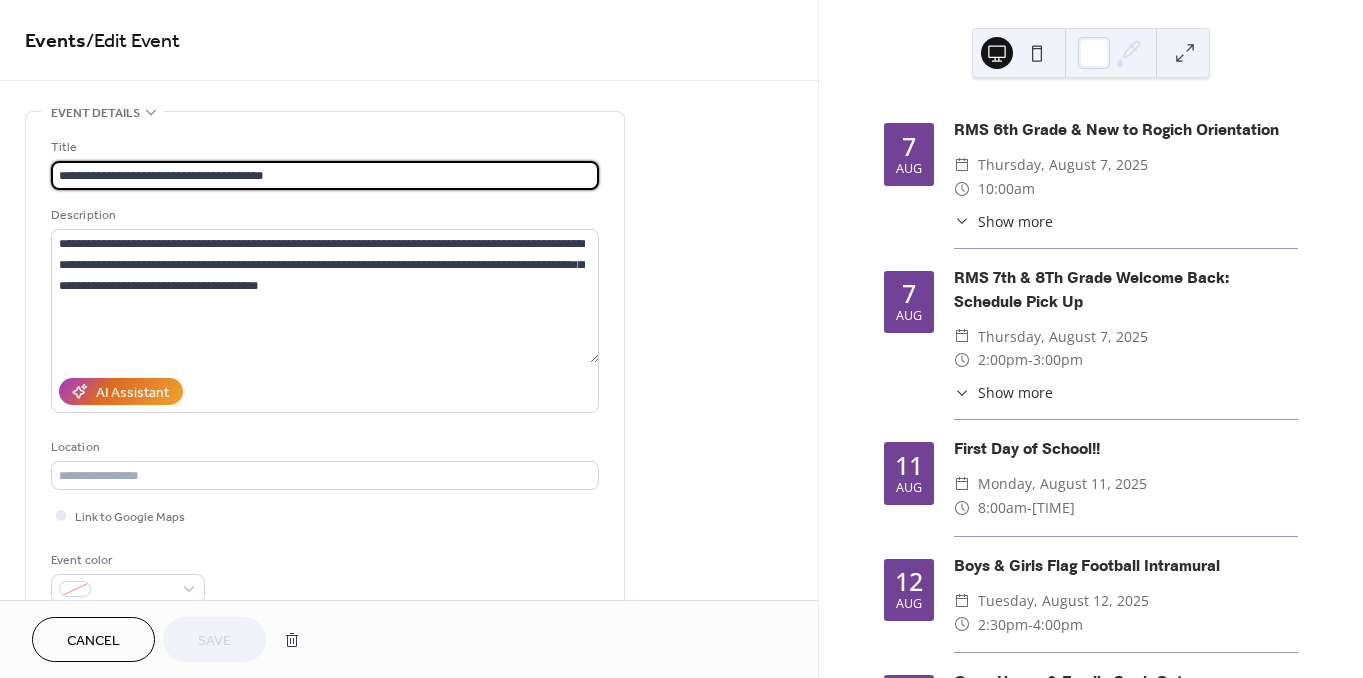 click on "Events  /  Edit Event" at bounding box center [409, 42] 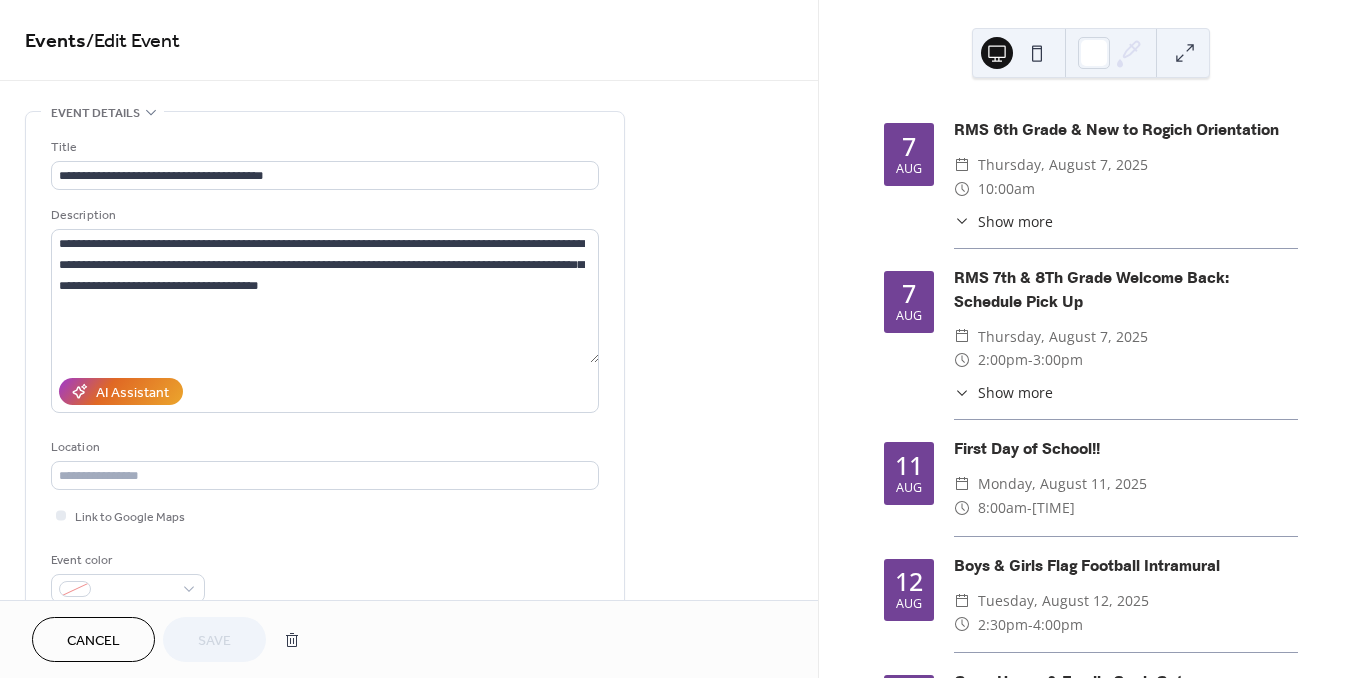 click on "[SCHOOL] [GRADE] & New to Rogich Welcome Back: Schedule Pick Up" at bounding box center (1126, 291) 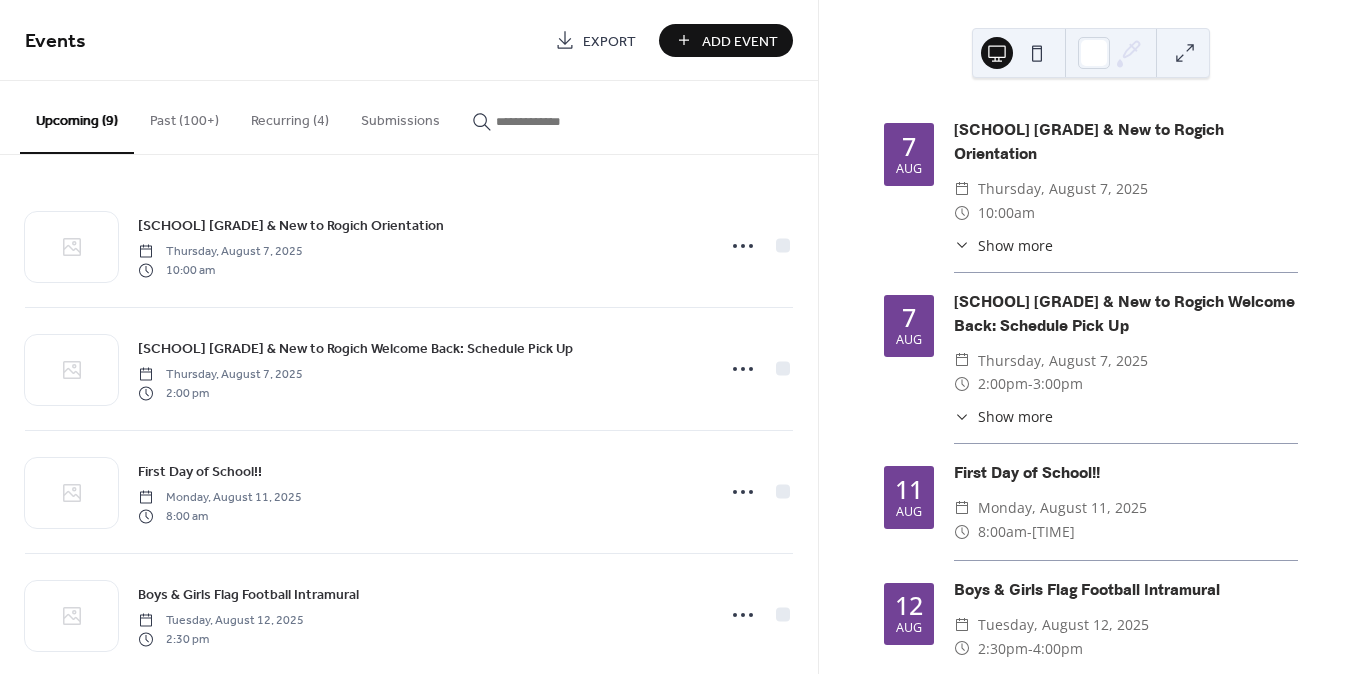 scroll, scrollTop: 0, scrollLeft: 0, axis: both 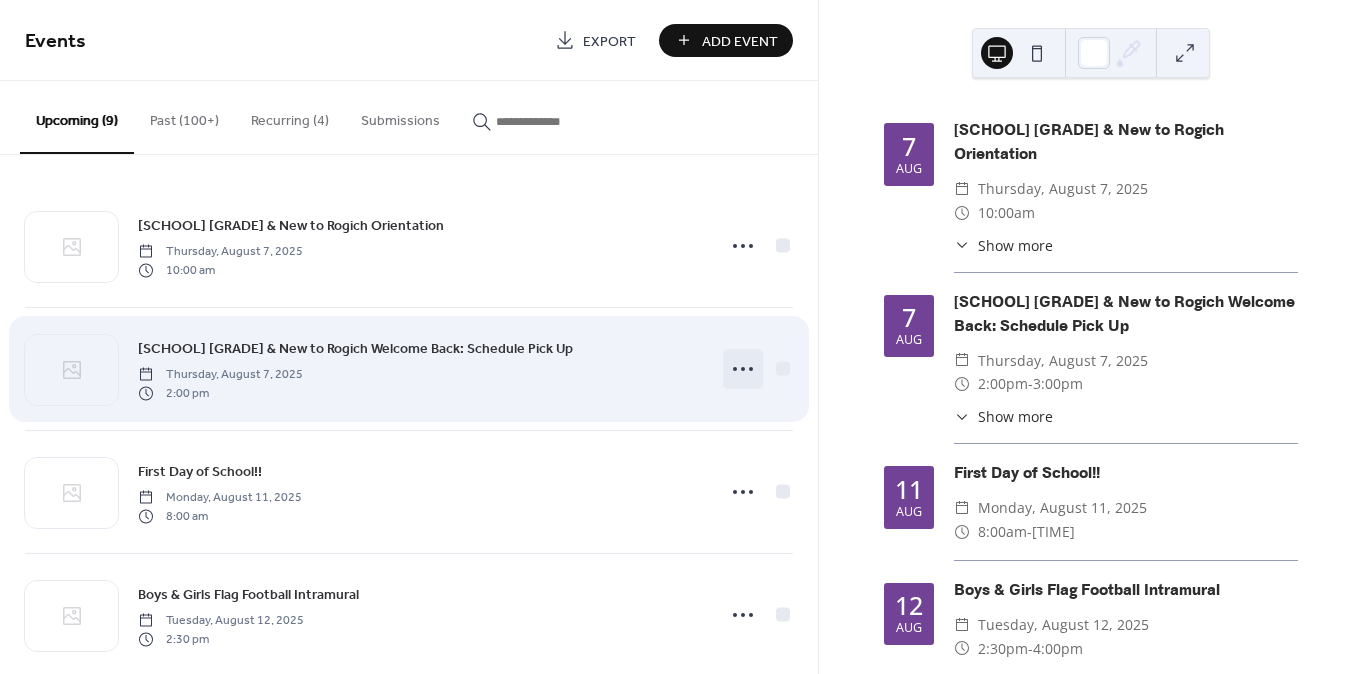 click 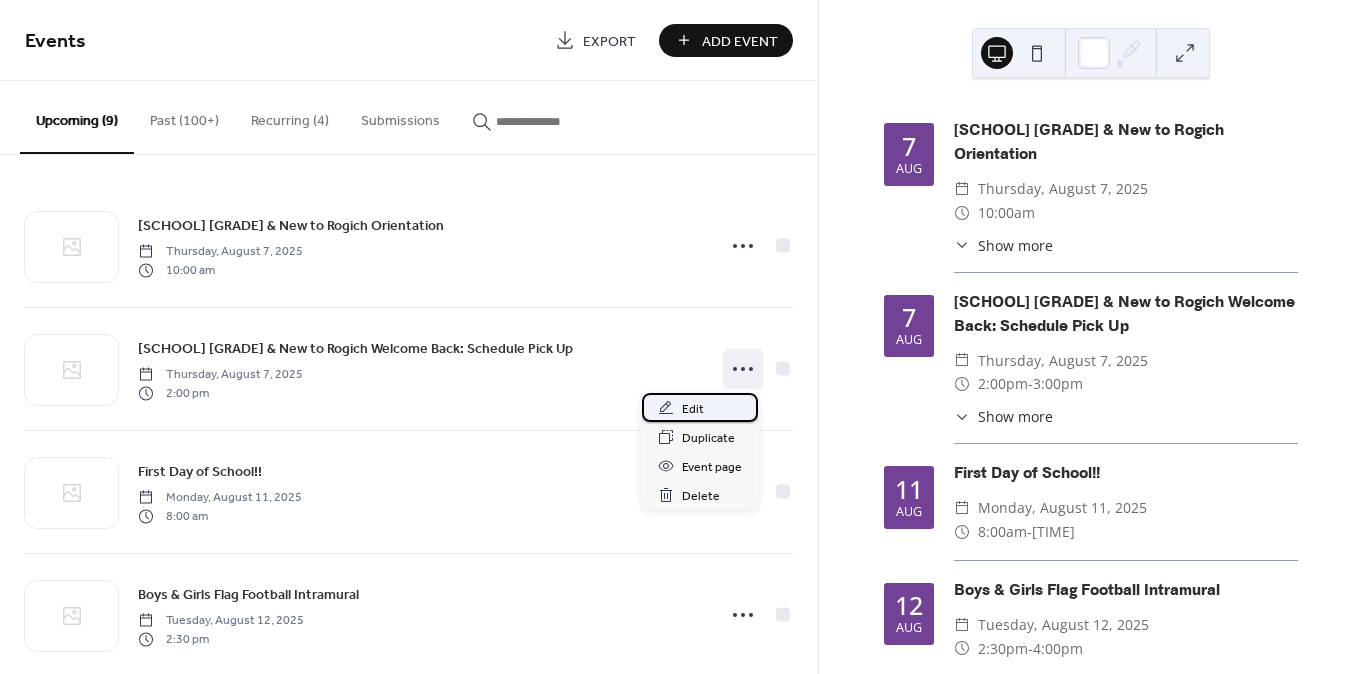 click on "Edit" at bounding box center (693, 409) 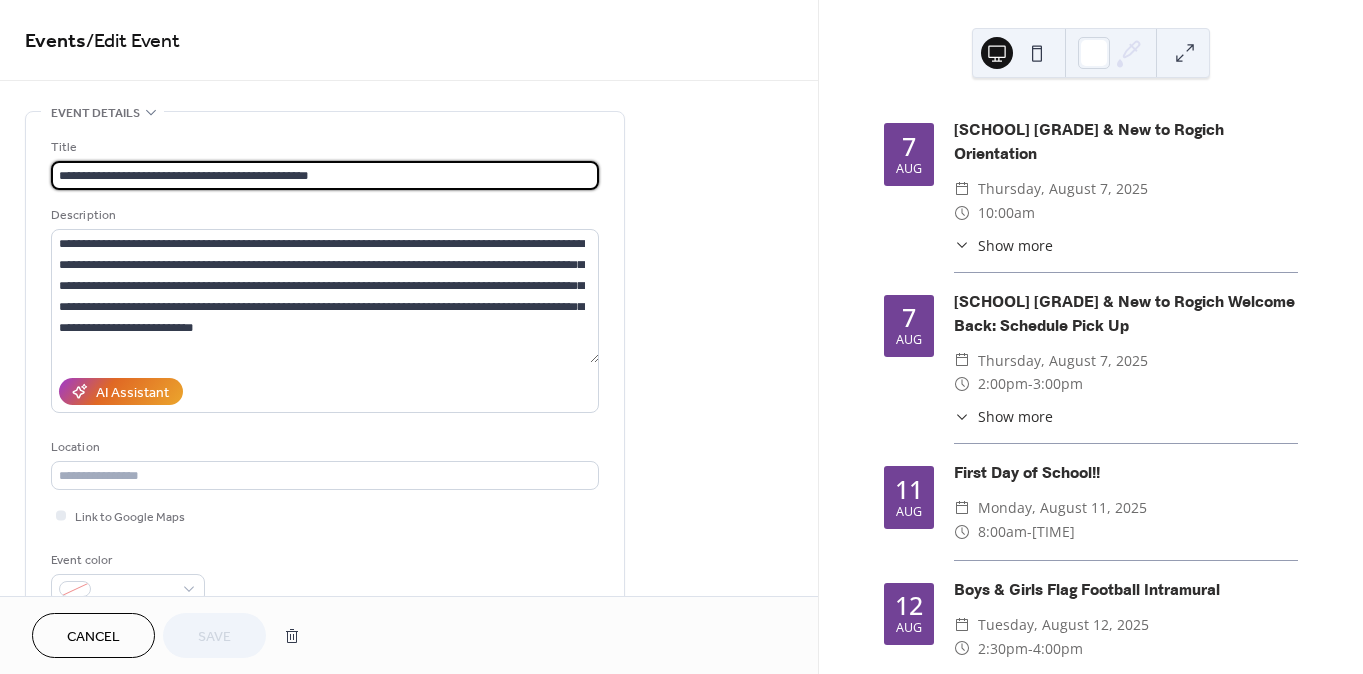 scroll, scrollTop: 1, scrollLeft: 0, axis: vertical 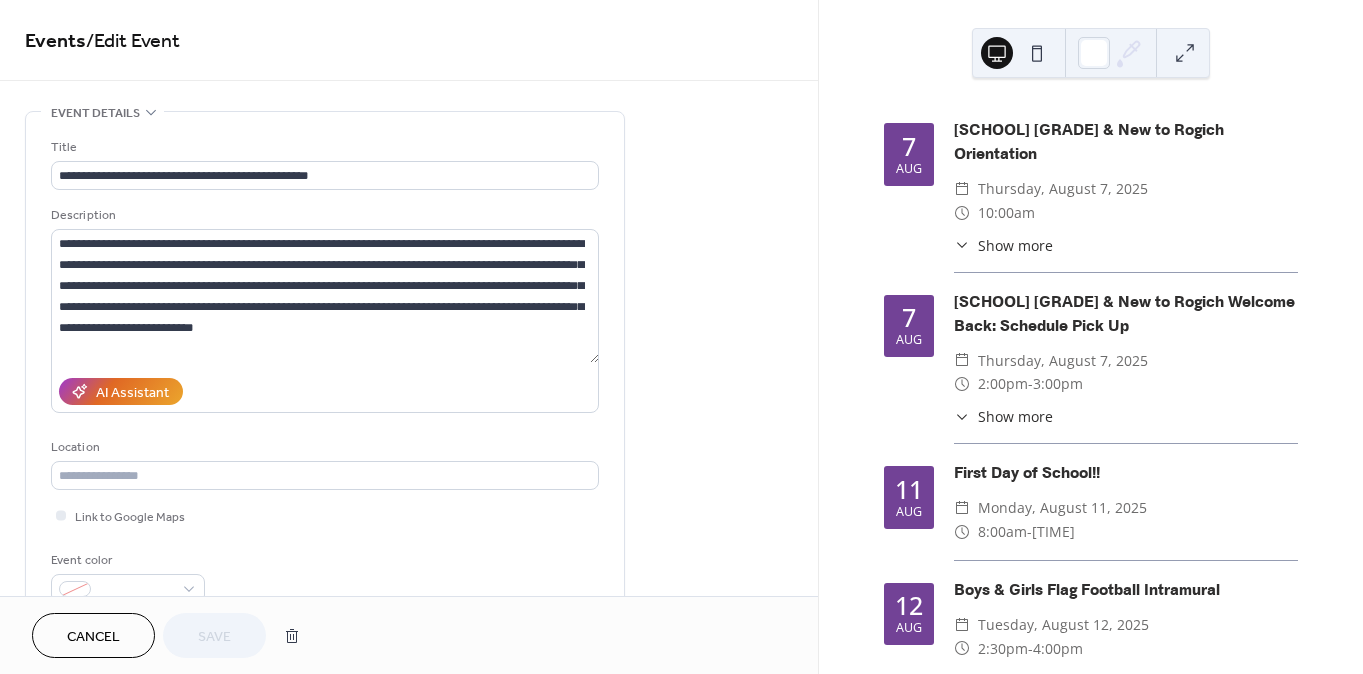 click on "Event color" at bounding box center [325, 576] 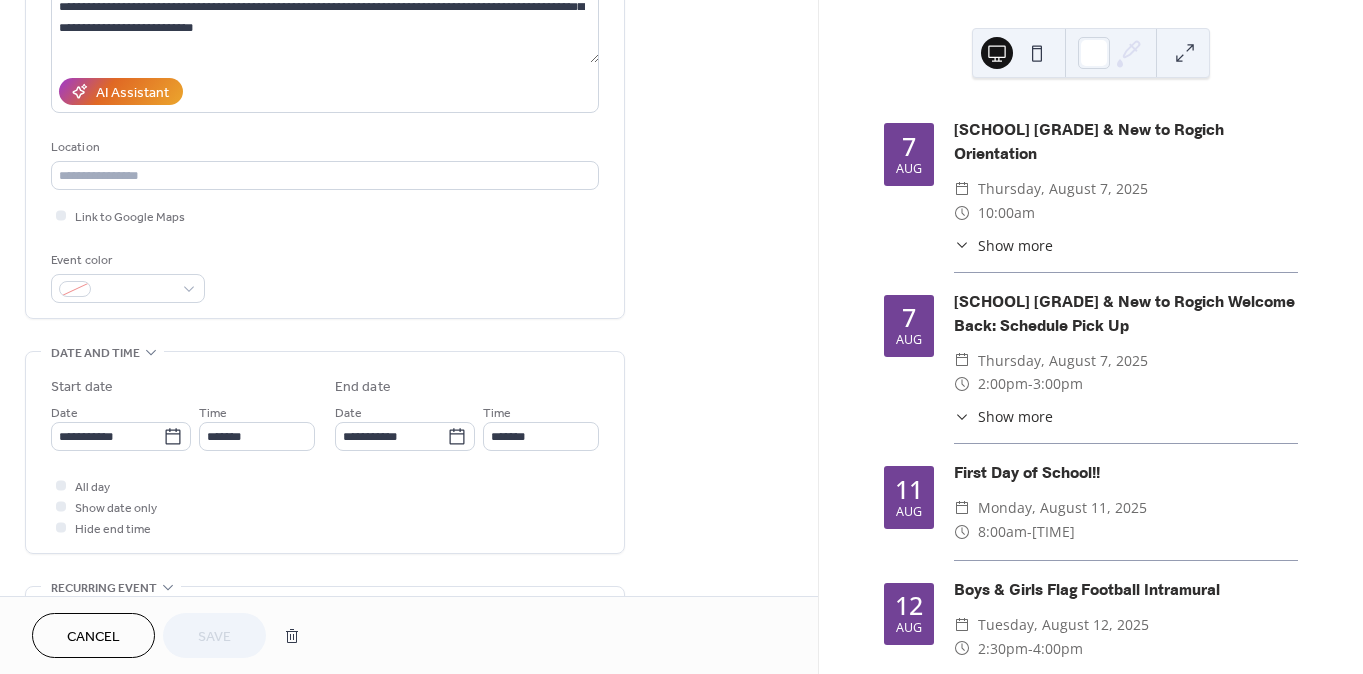 scroll, scrollTop: 400, scrollLeft: 0, axis: vertical 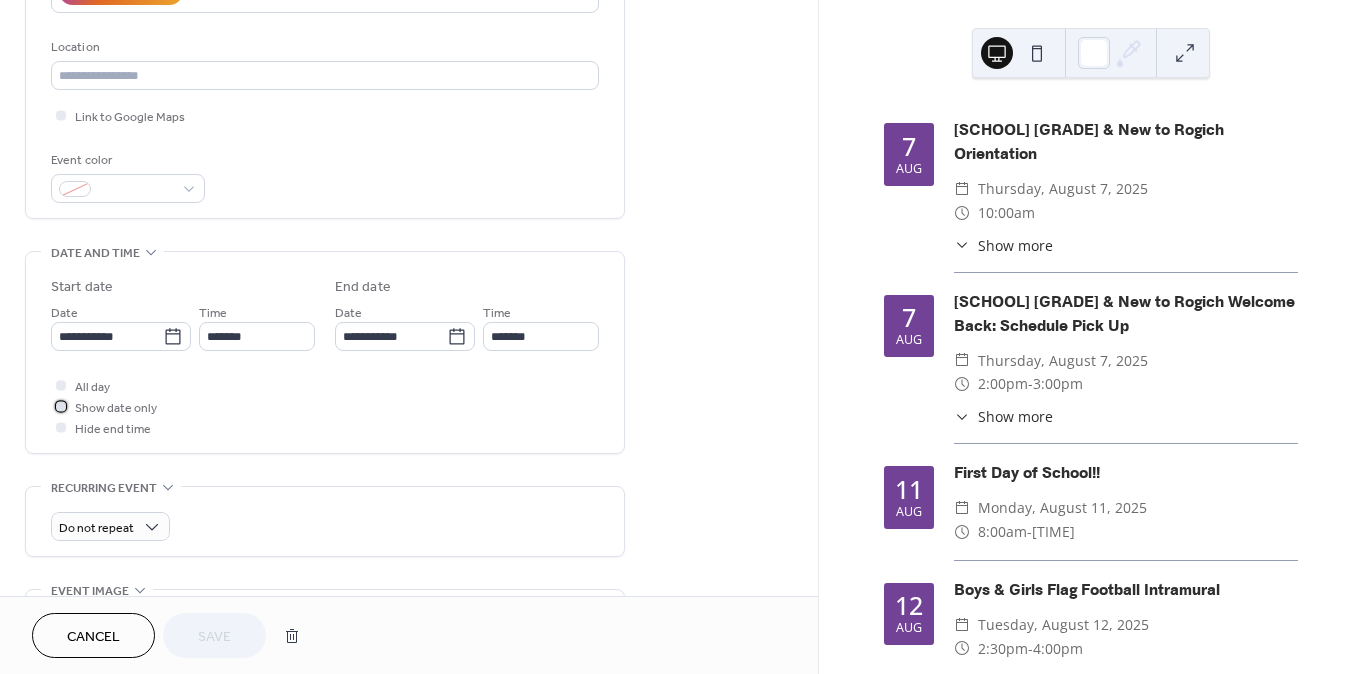 click at bounding box center (61, 406) 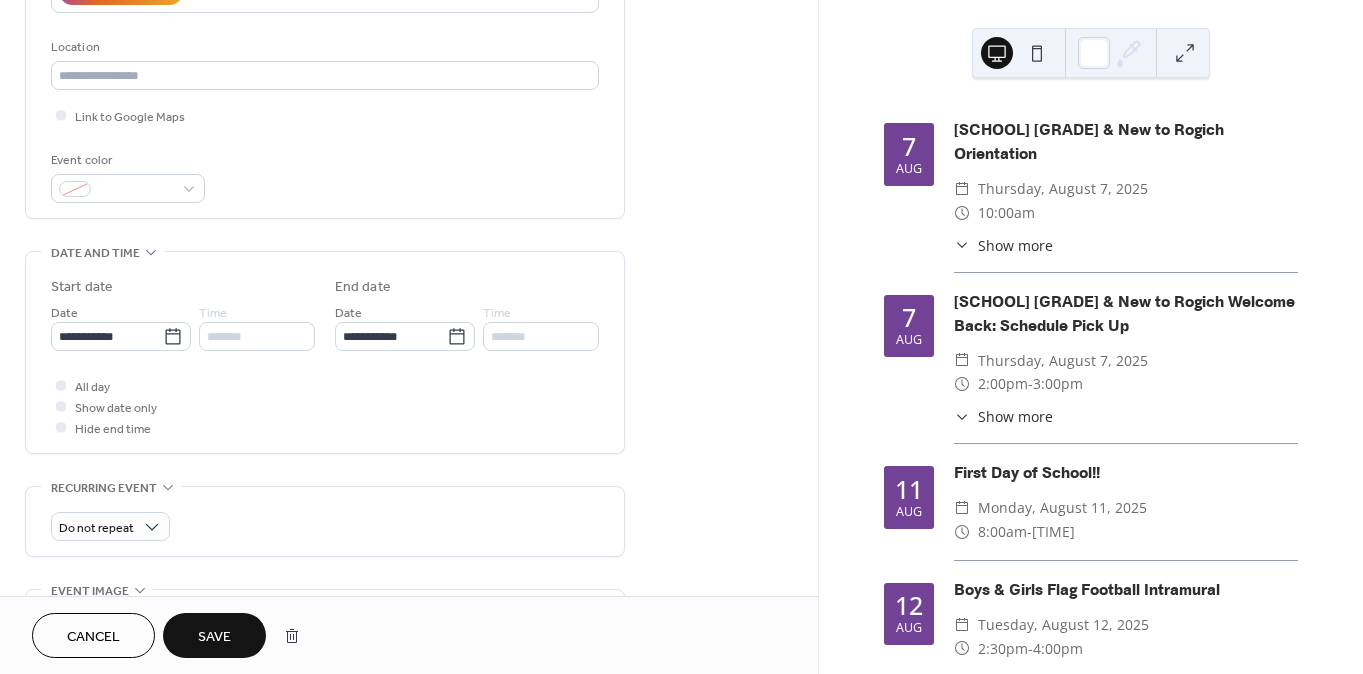 click at bounding box center (61, 427) 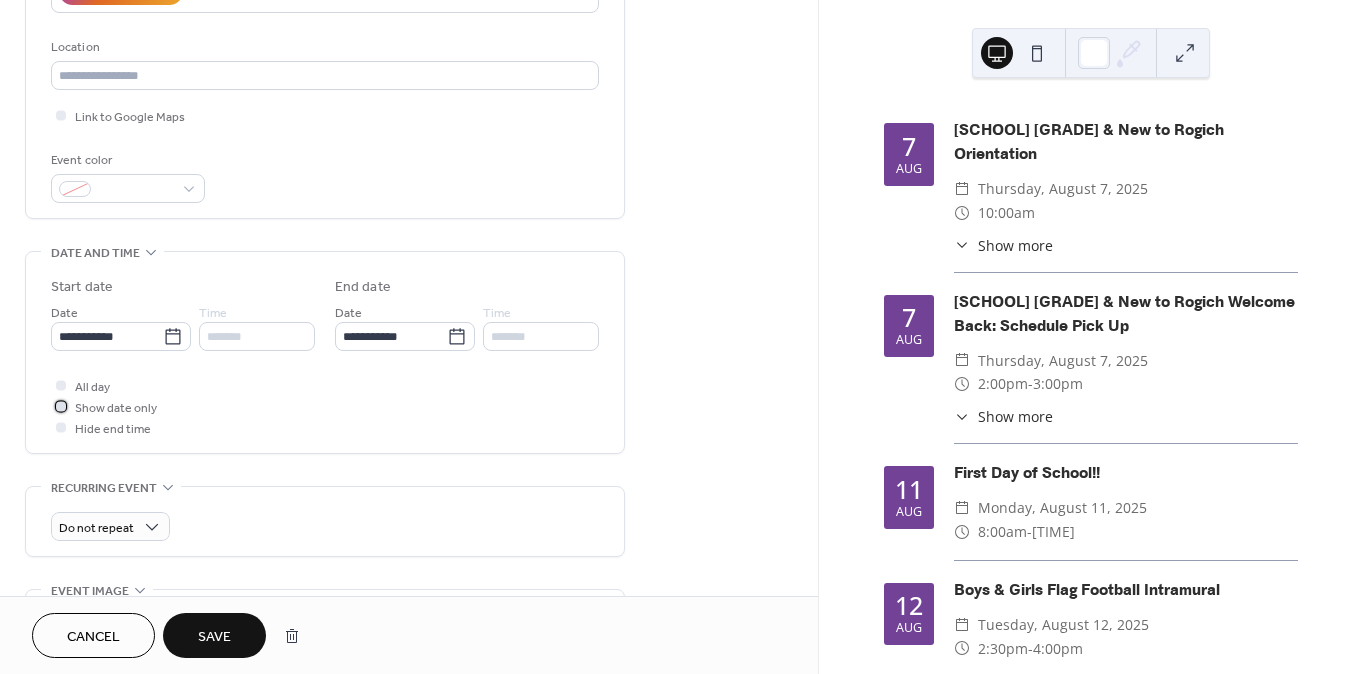 click at bounding box center [61, 406] 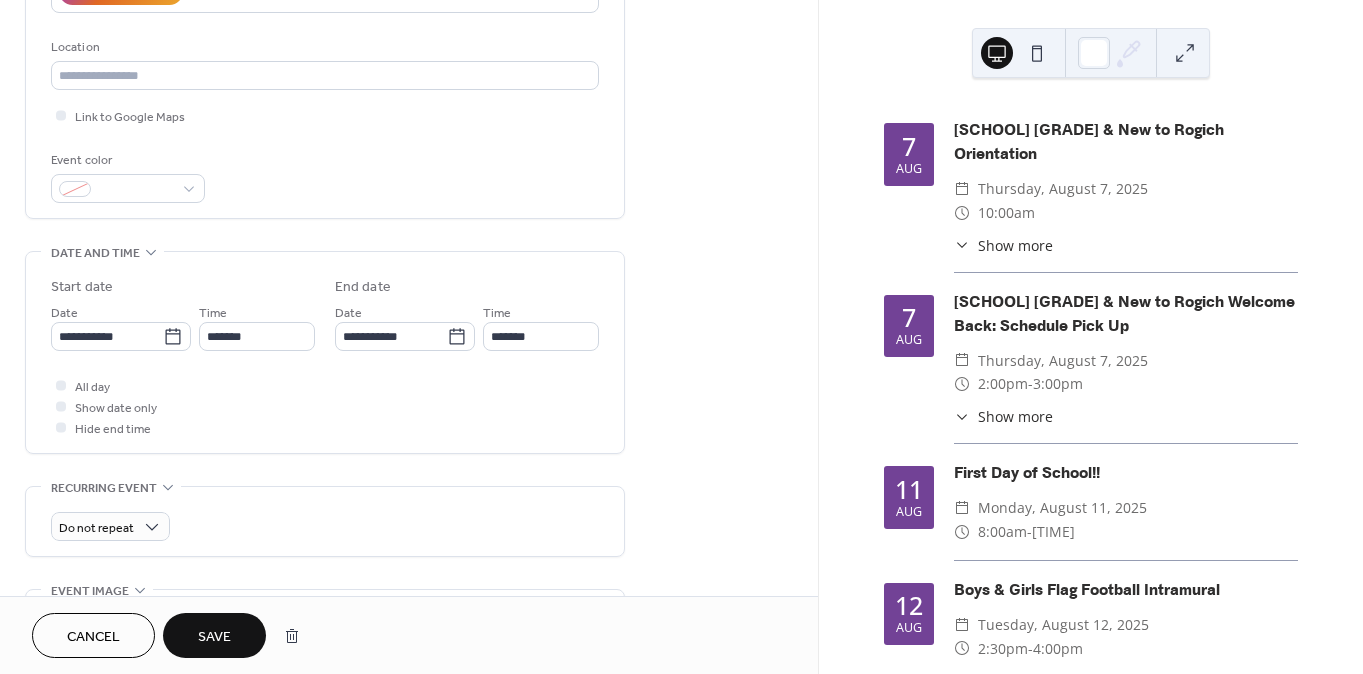 click on "All day Show date only Hide end time" at bounding box center (325, 406) 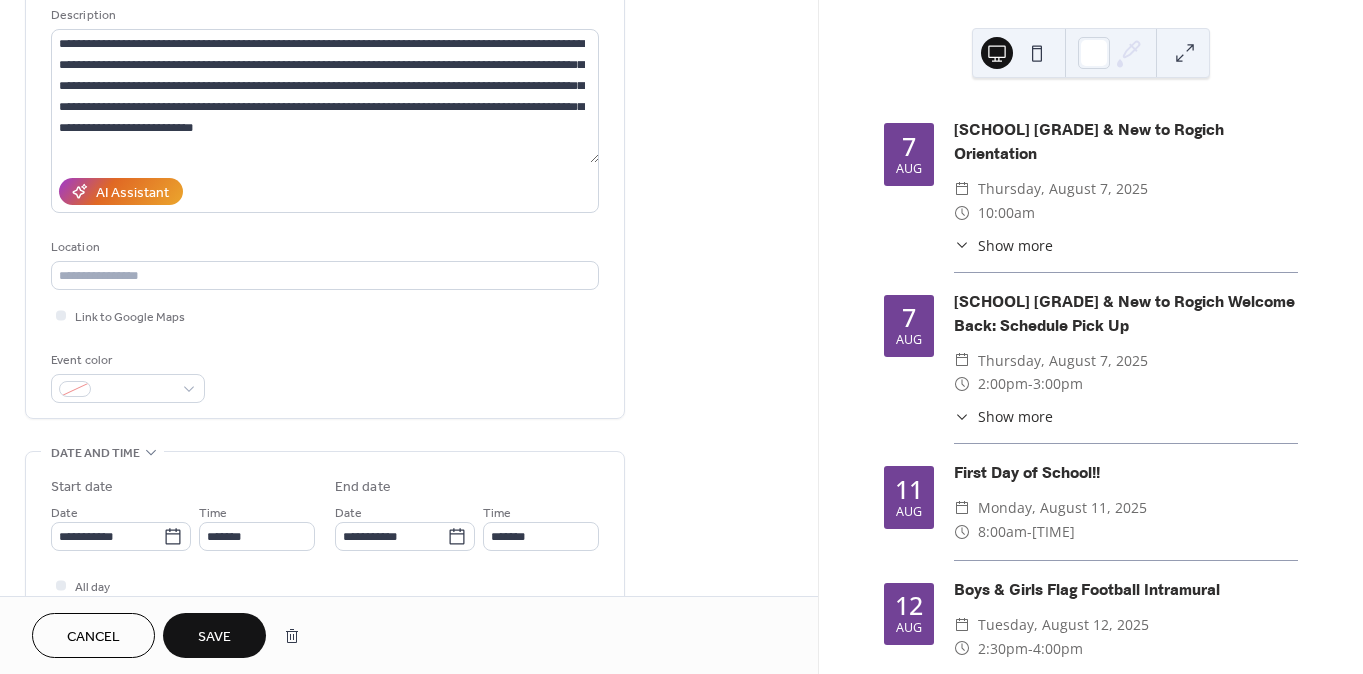 scroll, scrollTop: 100, scrollLeft: 0, axis: vertical 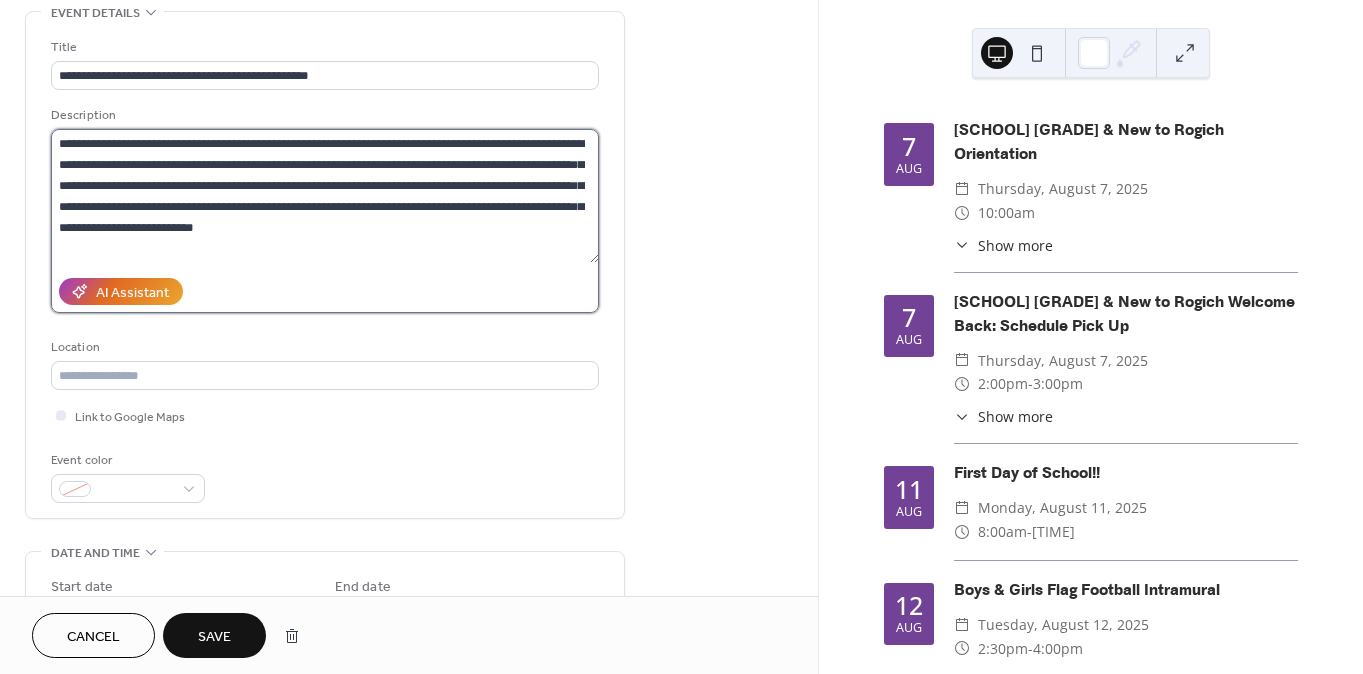 click on "**********" at bounding box center [325, 196] 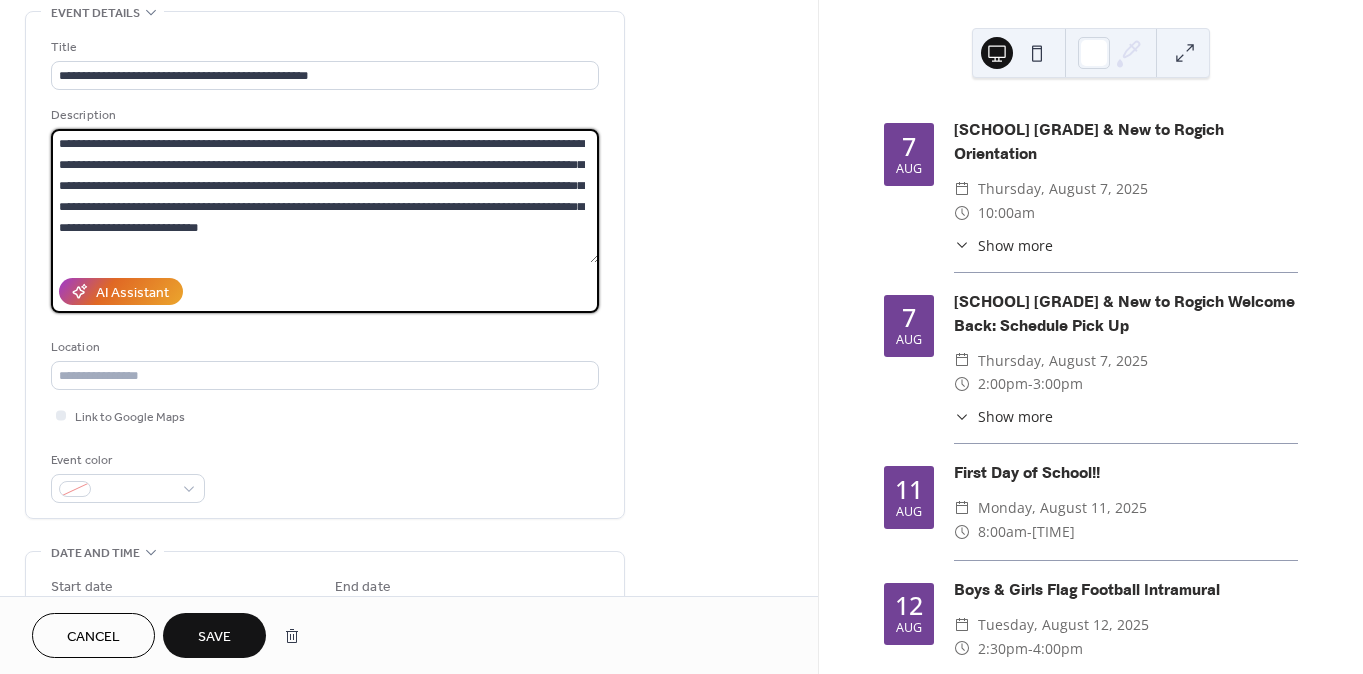 click on "**********" at bounding box center [325, 196] 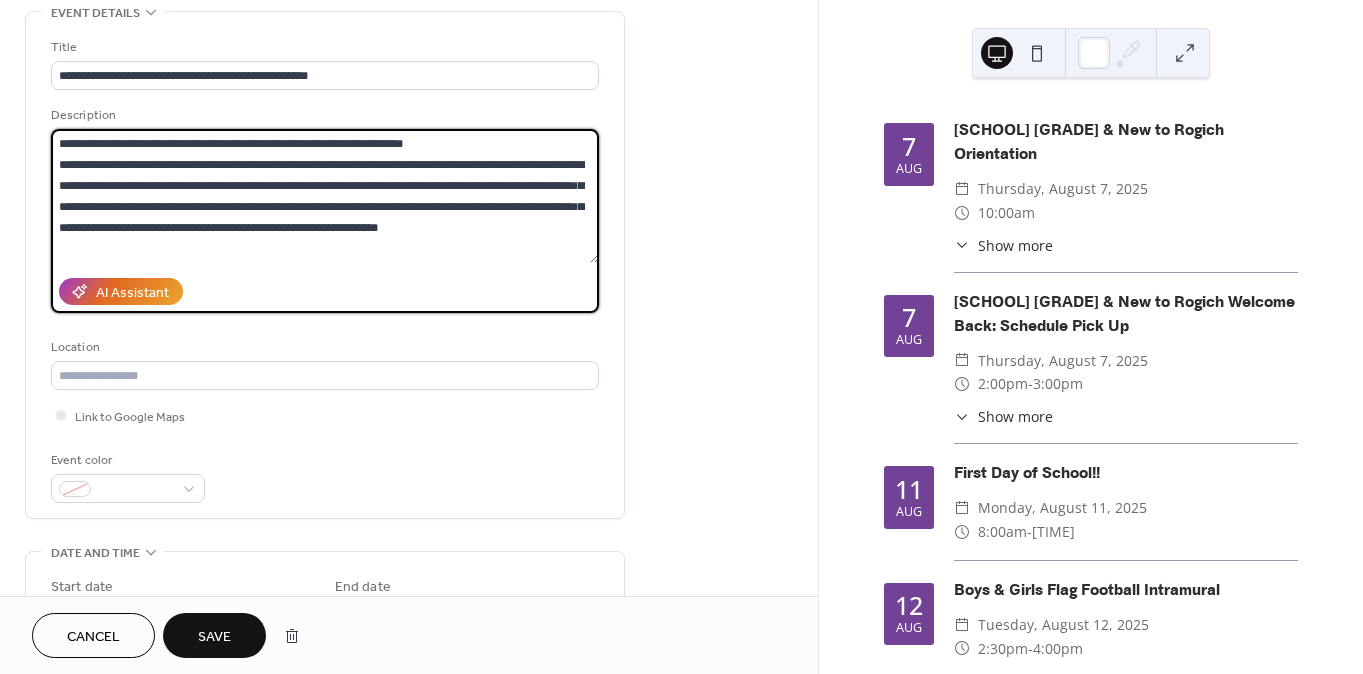 click on "**********" at bounding box center (325, 196) 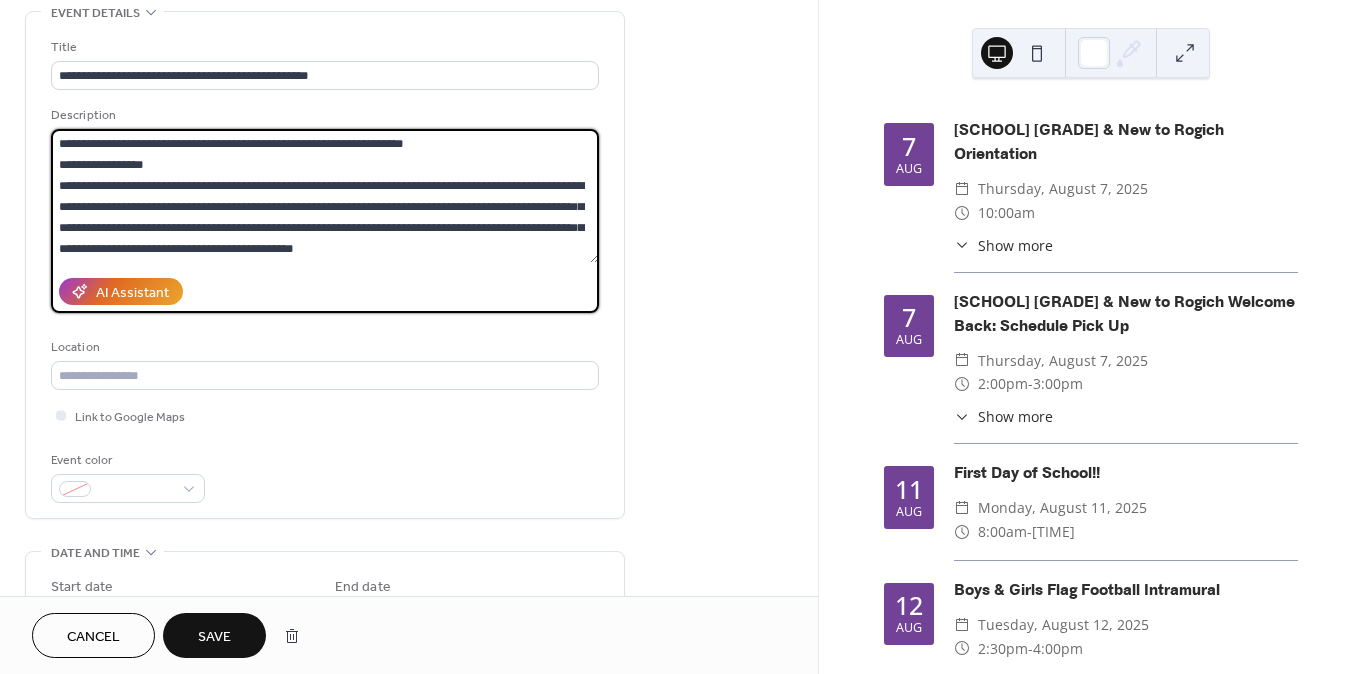 click on "**********" at bounding box center (325, 196) 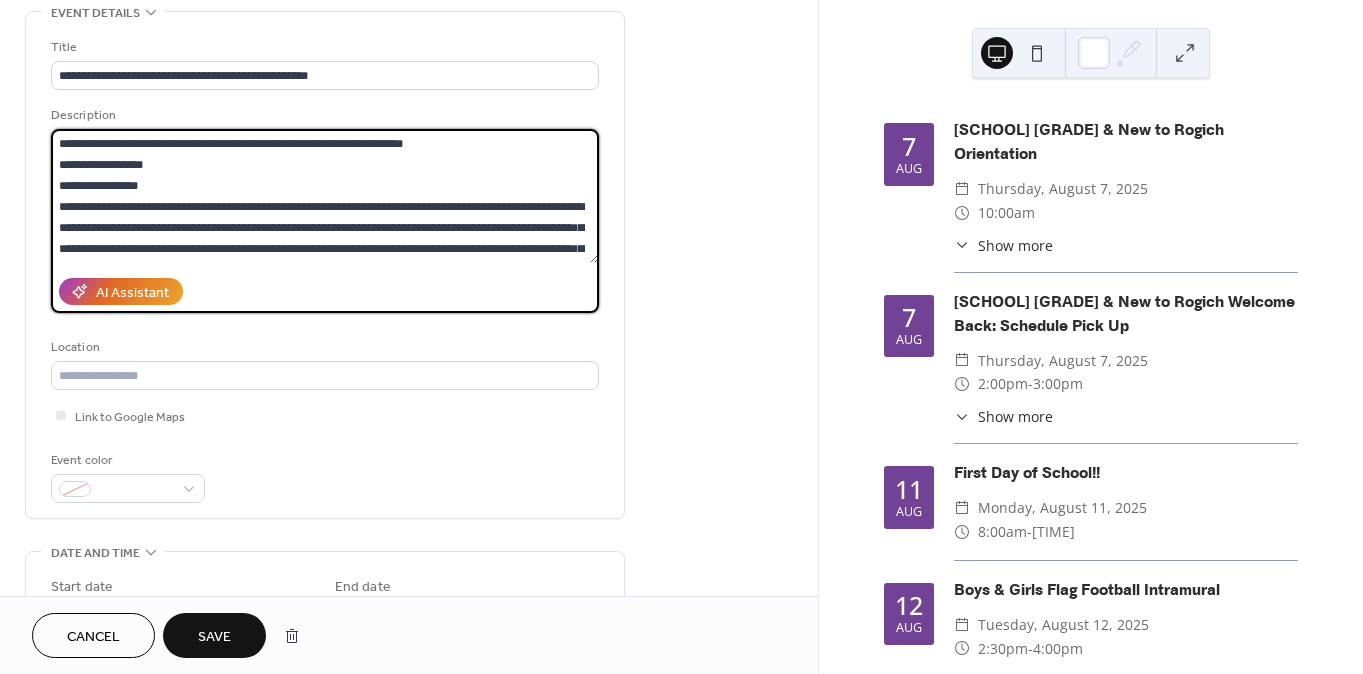 drag, startPoint x: 275, startPoint y: 206, endPoint x: 50, endPoint y: 208, distance: 225.0089 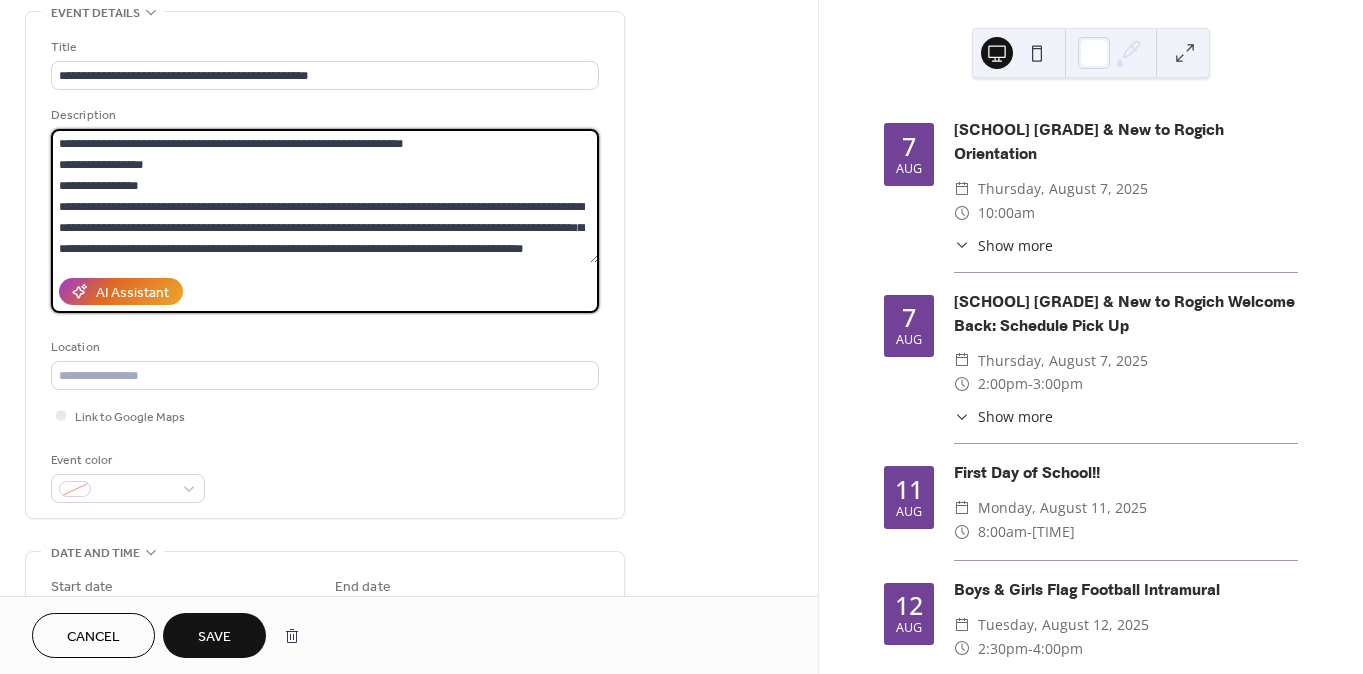 click on "**********" at bounding box center [325, 196] 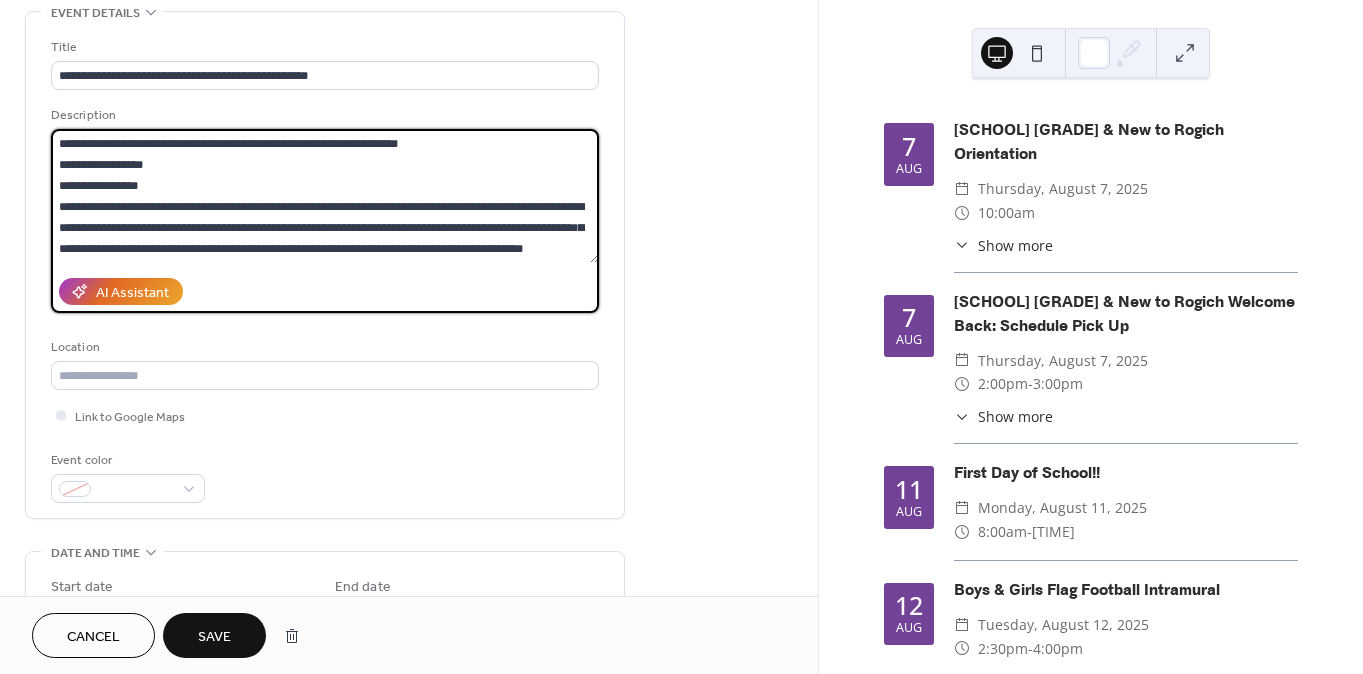 paste on "**********" 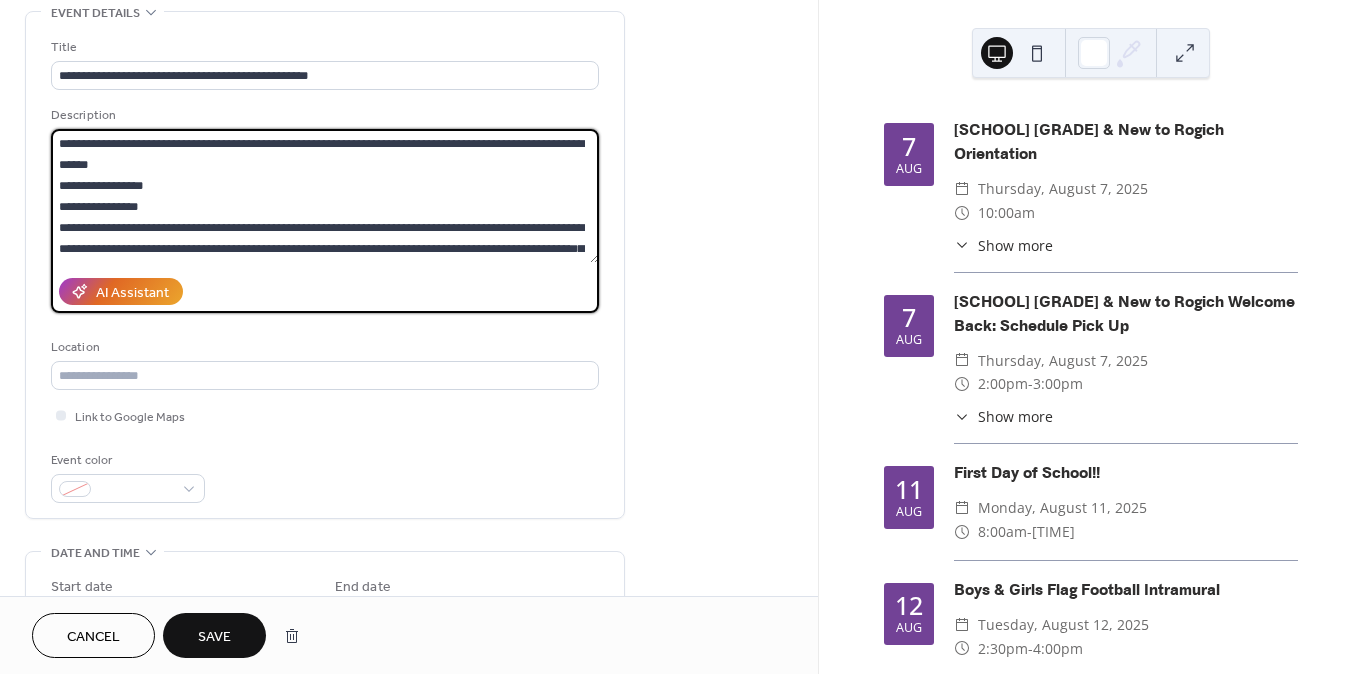 click on "**********" at bounding box center [325, 196] 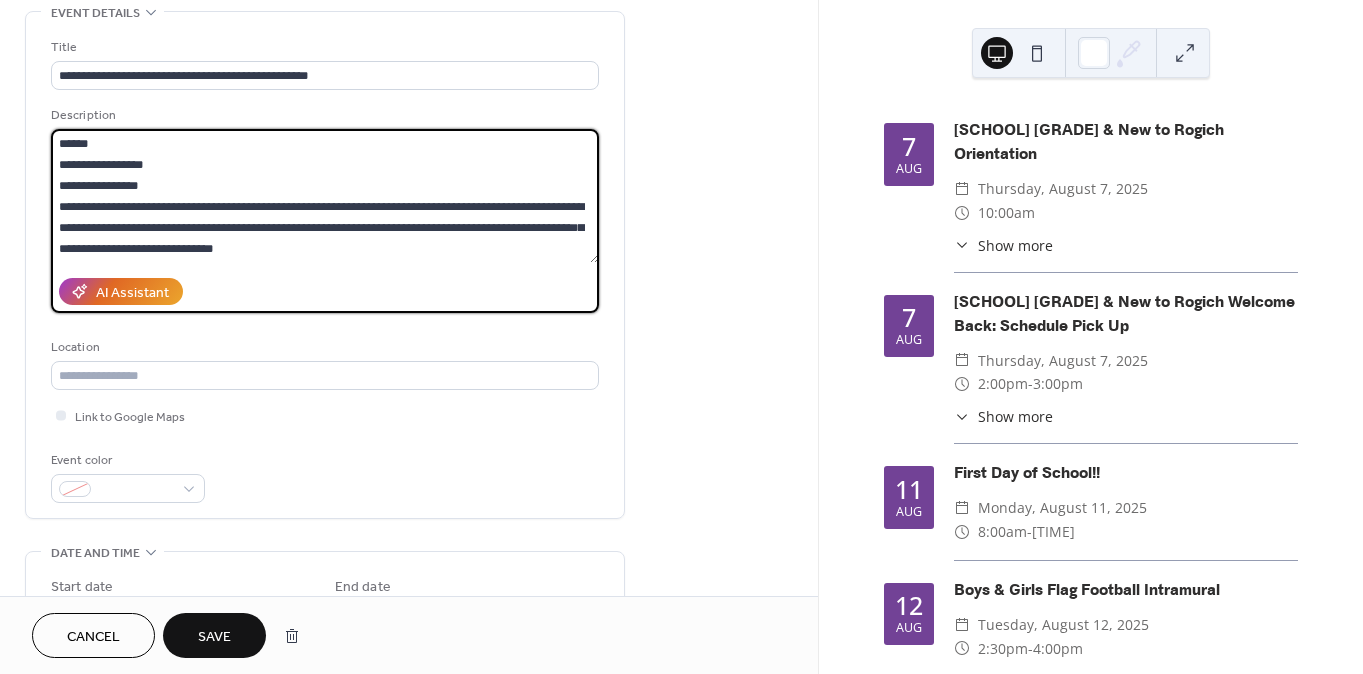 click on "**********" at bounding box center (325, 196) 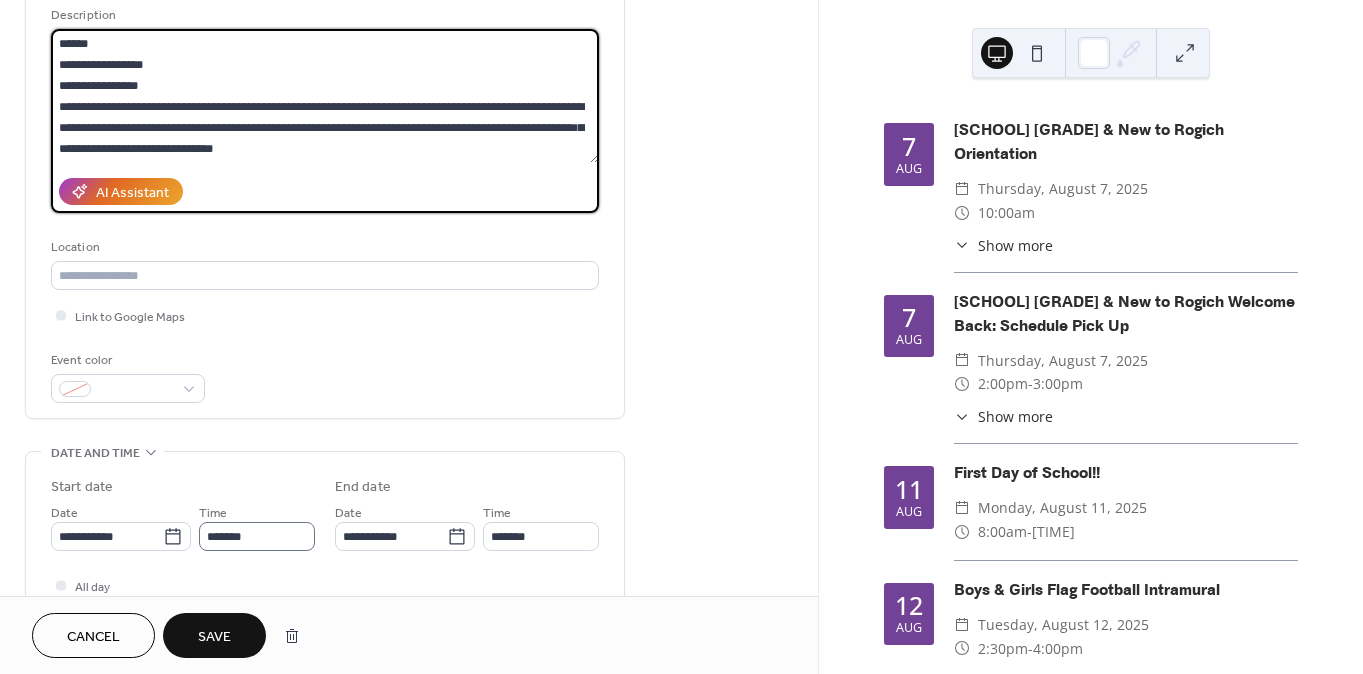 scroll, scrollTop: 1, scrollLeft: 0, axis: vertical 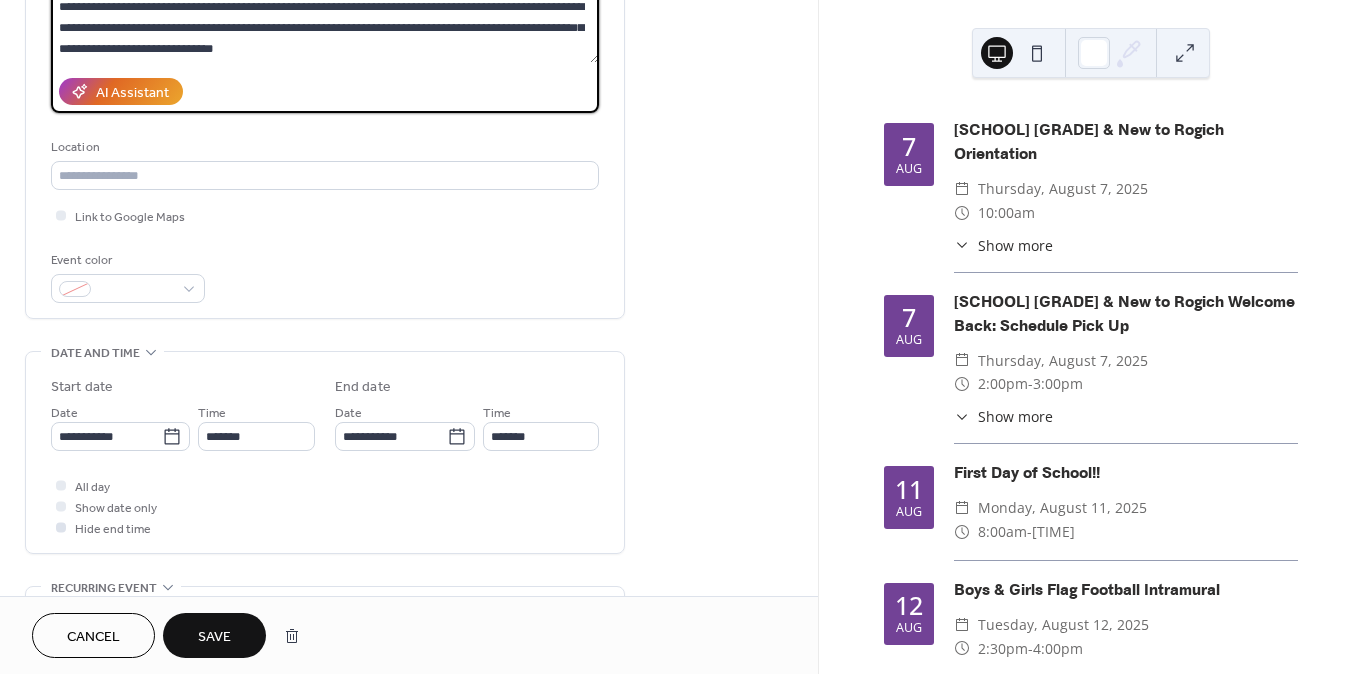 type on "**********" 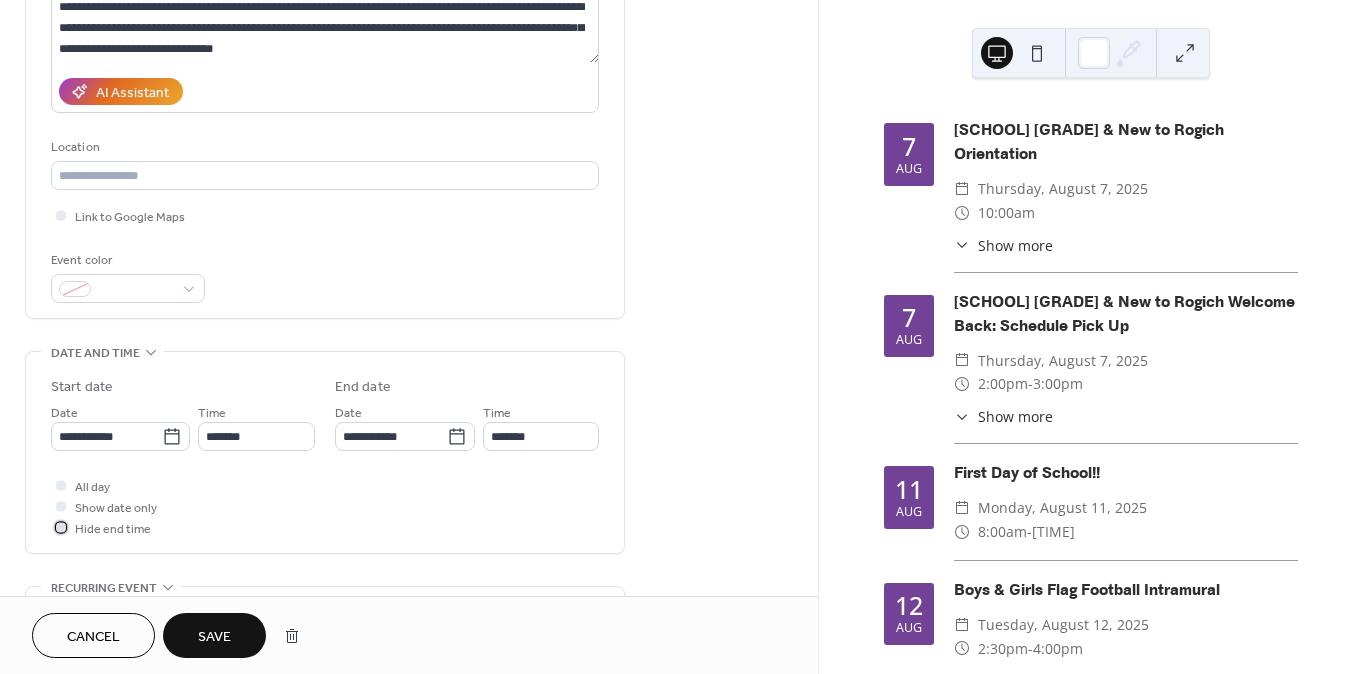 click at bounding box center [61, 527] 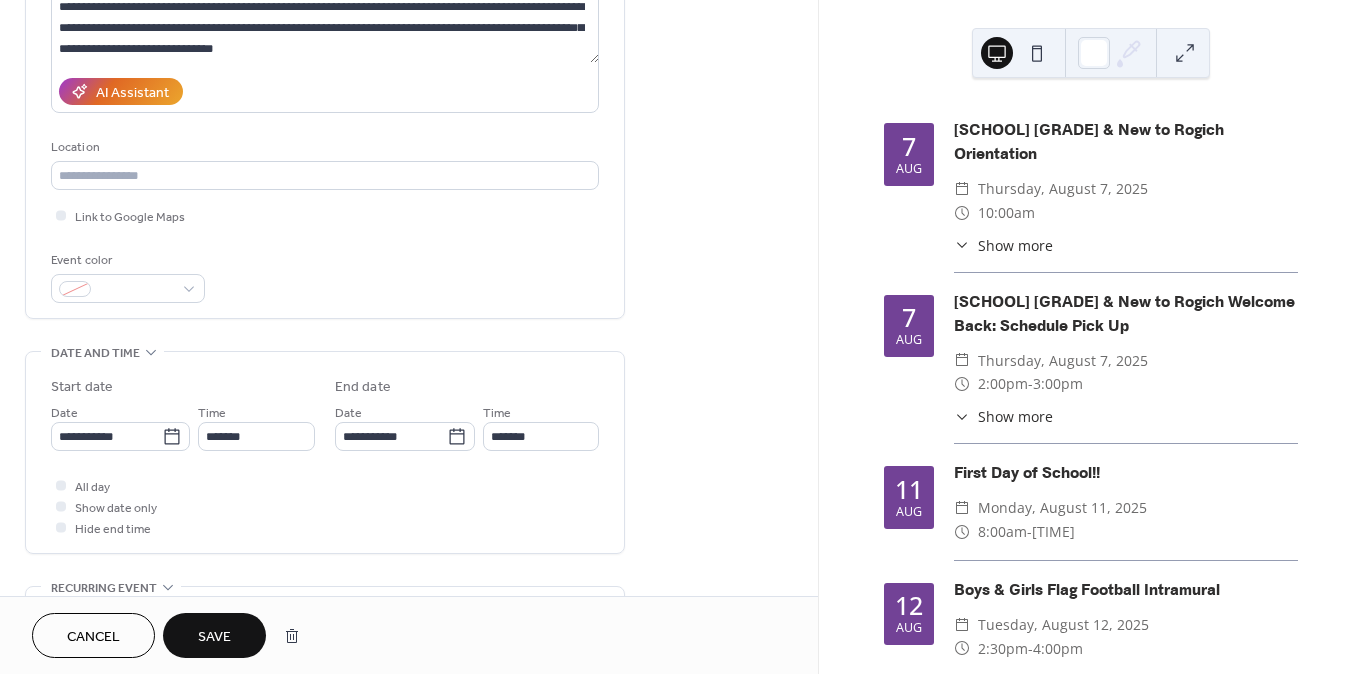 click on "Save" at bounding box center [214, 635] 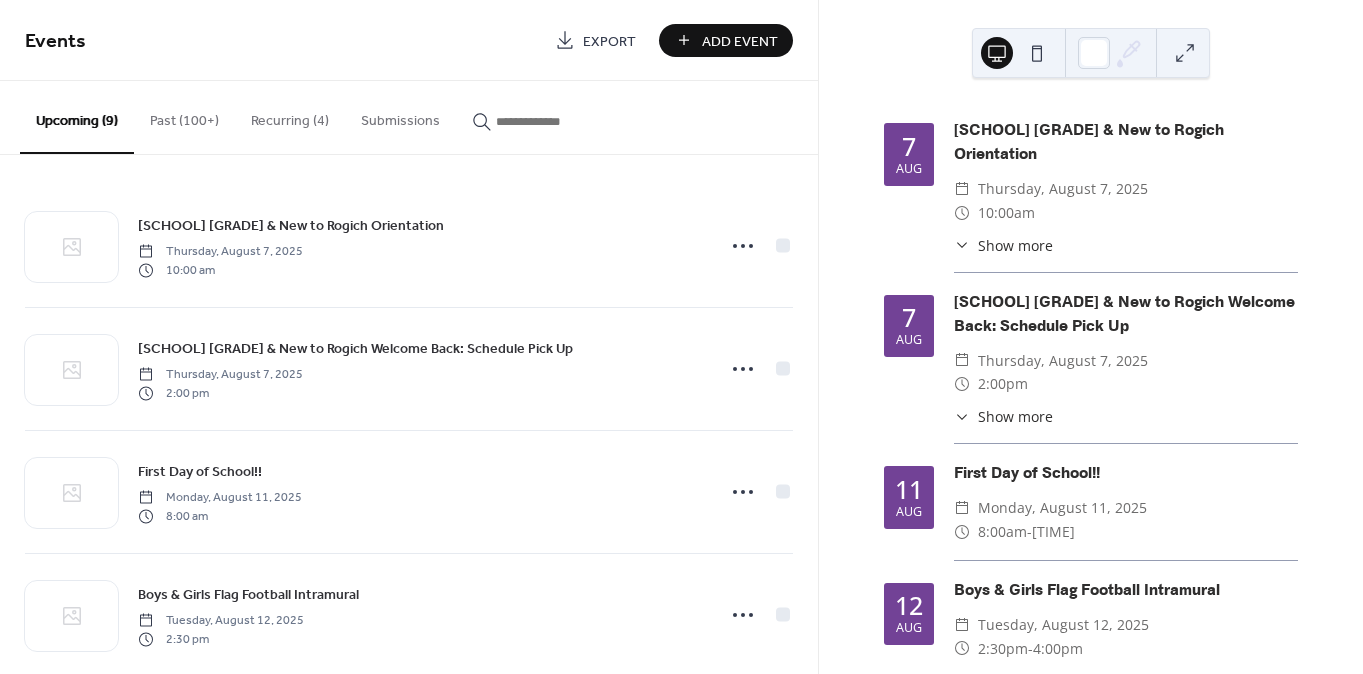 click 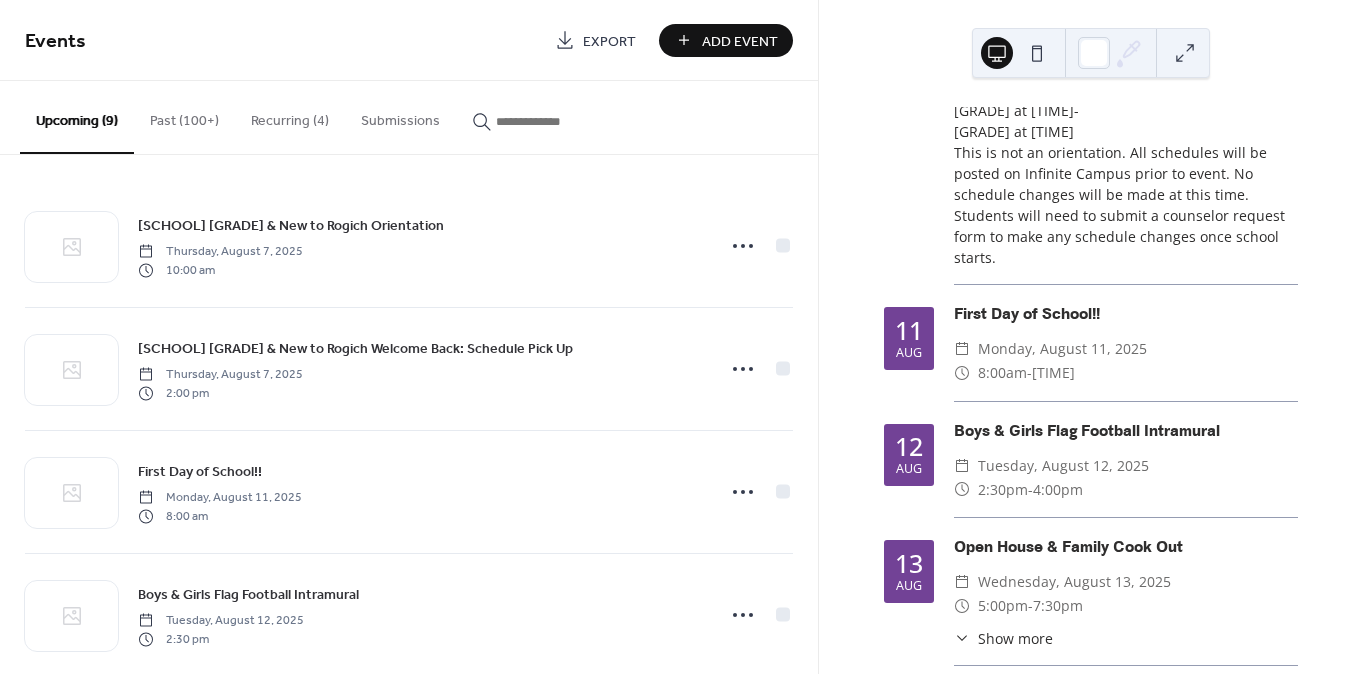 scroll, scrollTop: 0, scrollLeft: 0, axis: both 